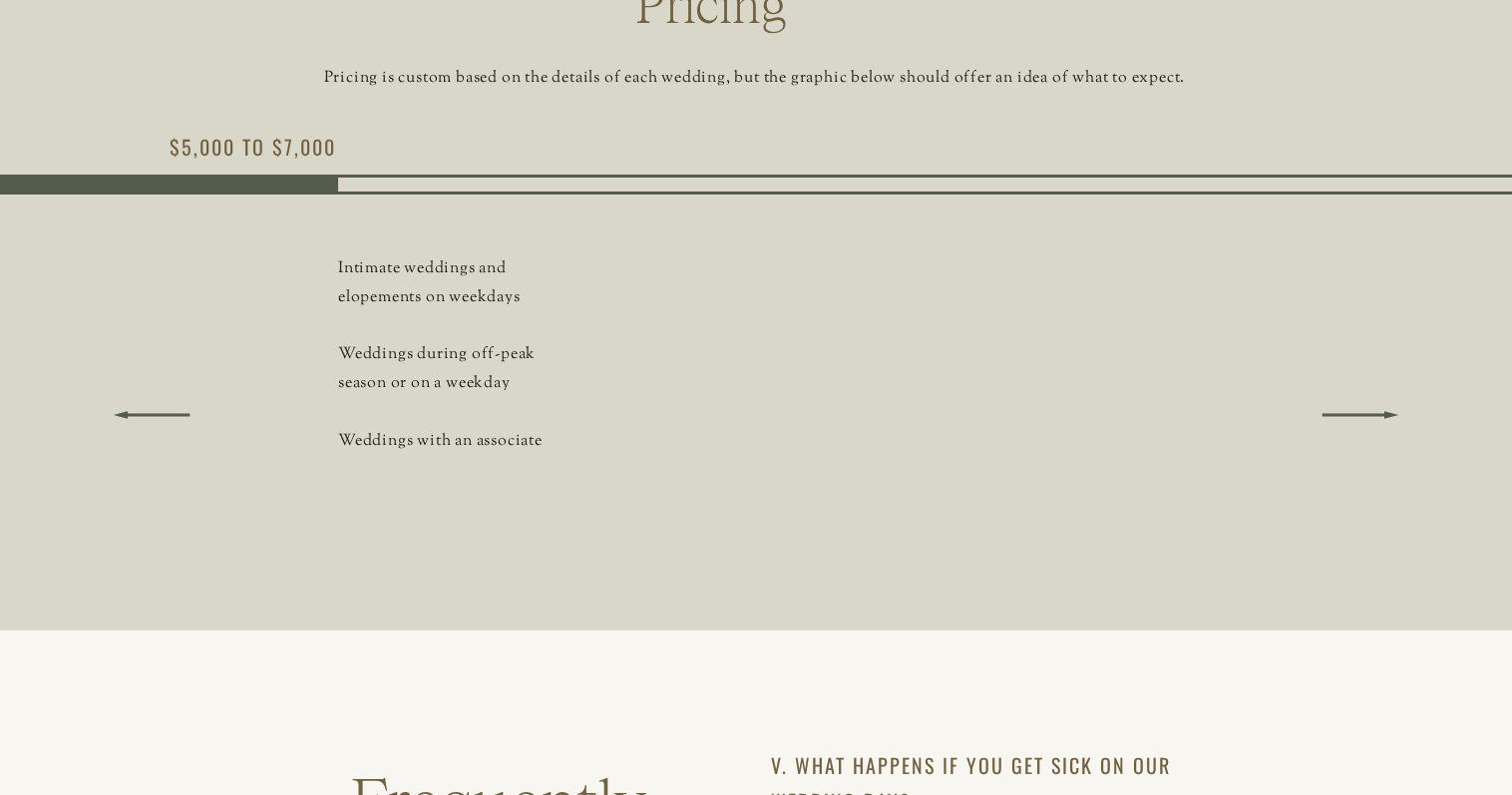 scroll, scrollTop: 9077, scrollLeft: 0, axis: vertical 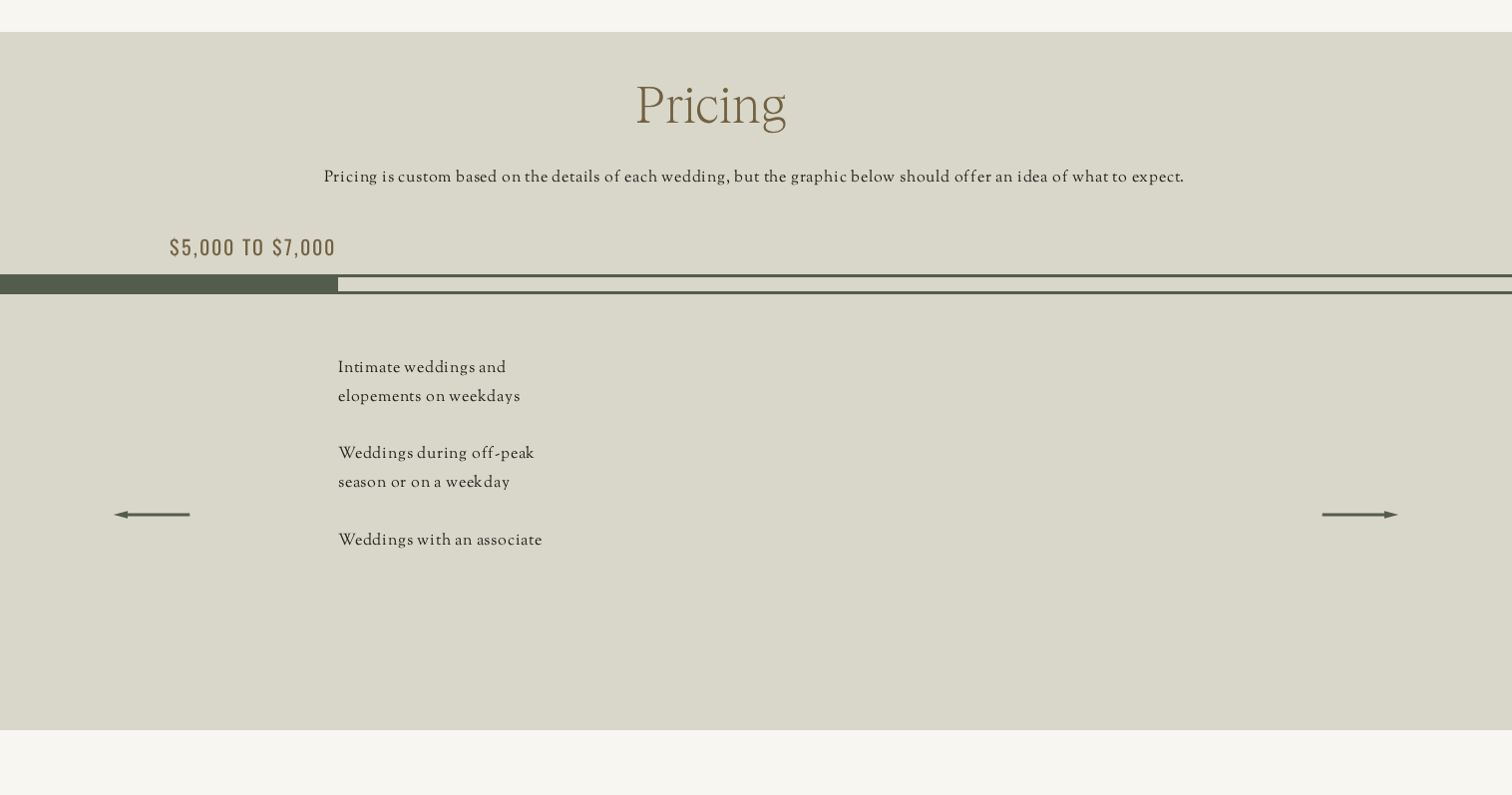 click on "Pricing is custom based on the details of each wedding, but the graphic below should offer an idea of what to expect." at bounding box center [754, 175] 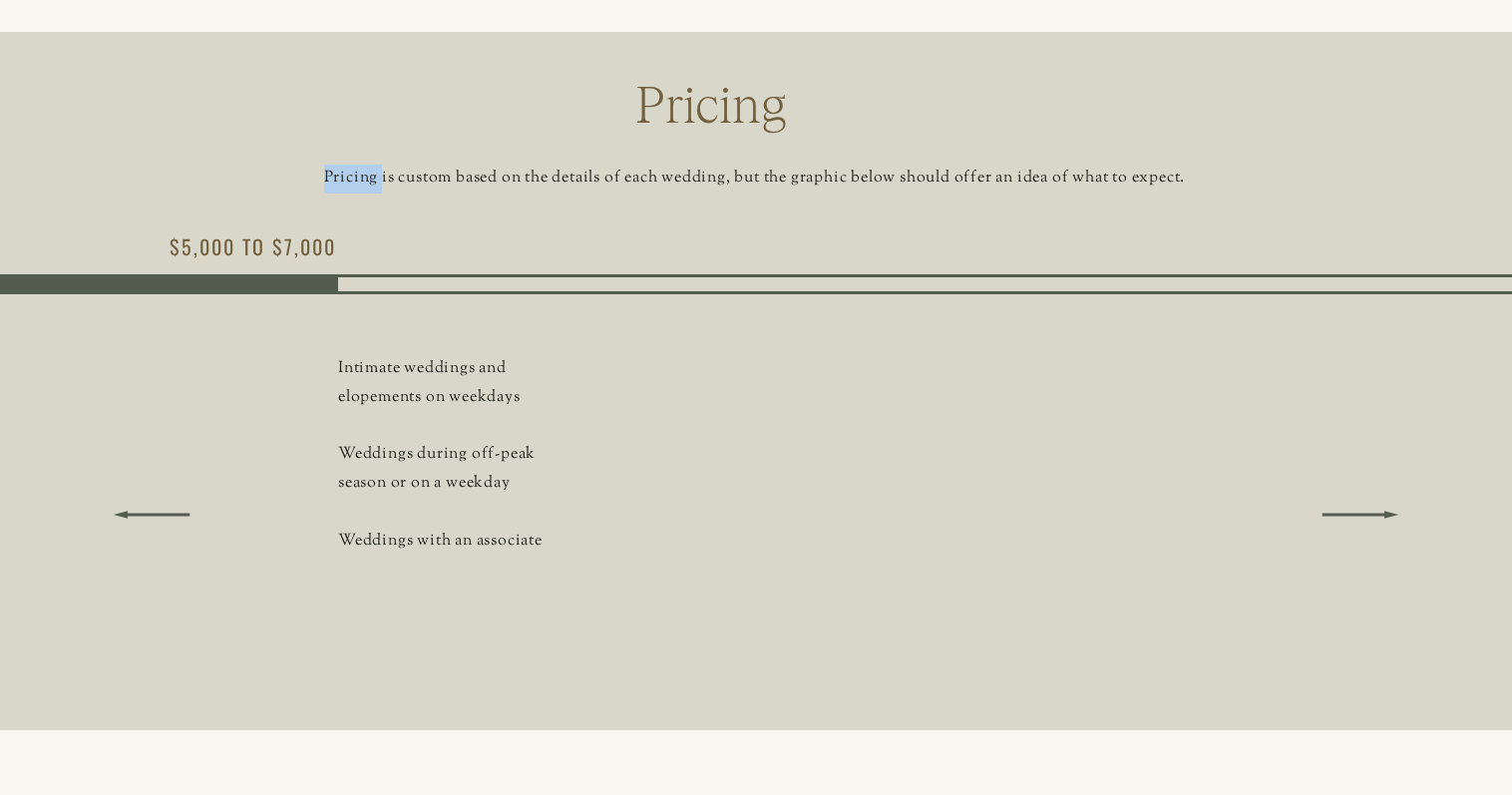 click on "Pricing is custom based on the details of each wedding, but the graphic below should offer an idea of what to expect." at bounding box center (754, 175) 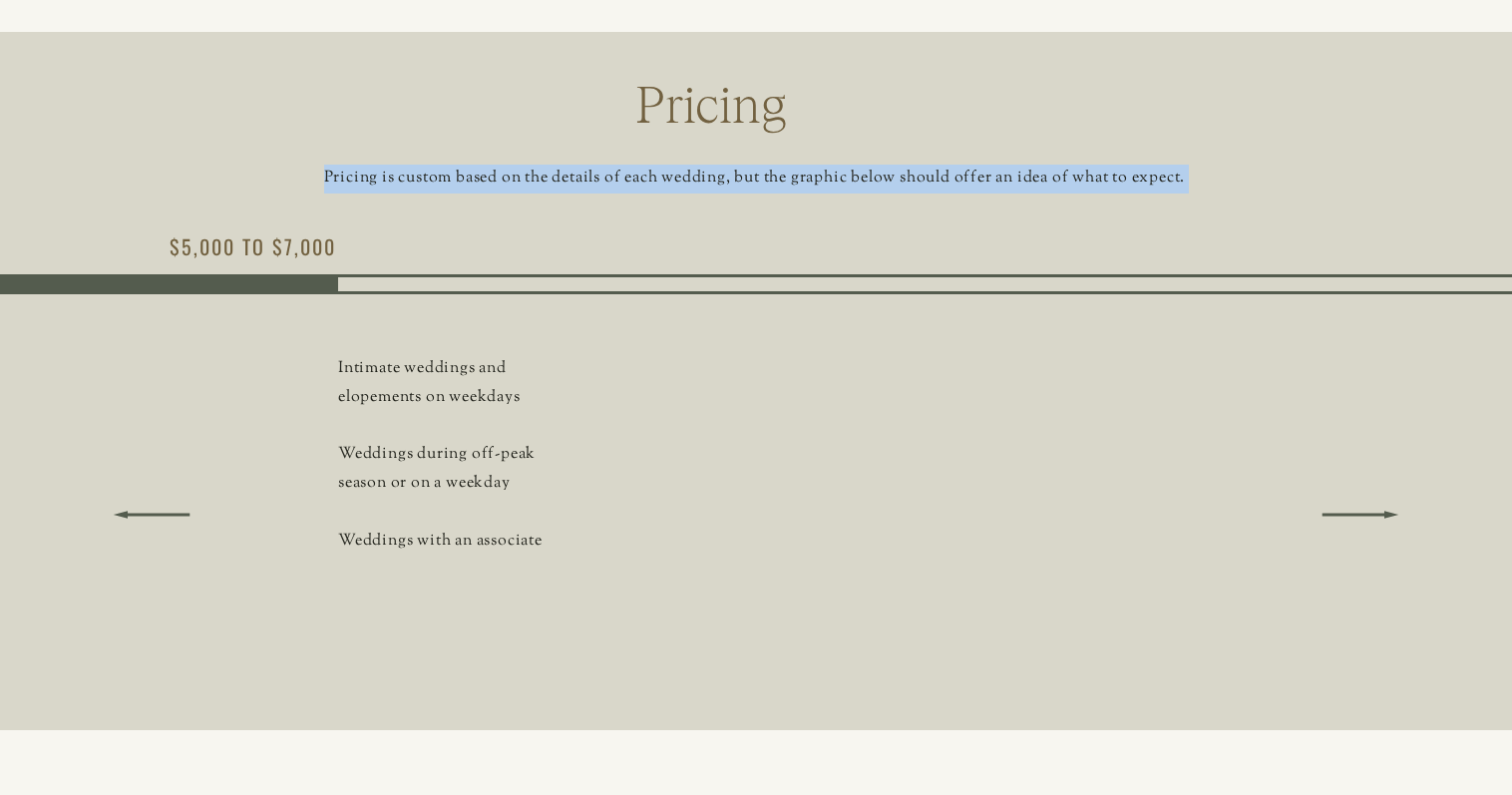click on "Pricing is custom based on the details of each wedding, but the graphic below should offer an idea of what to expect." at bounding box center [754, 175] 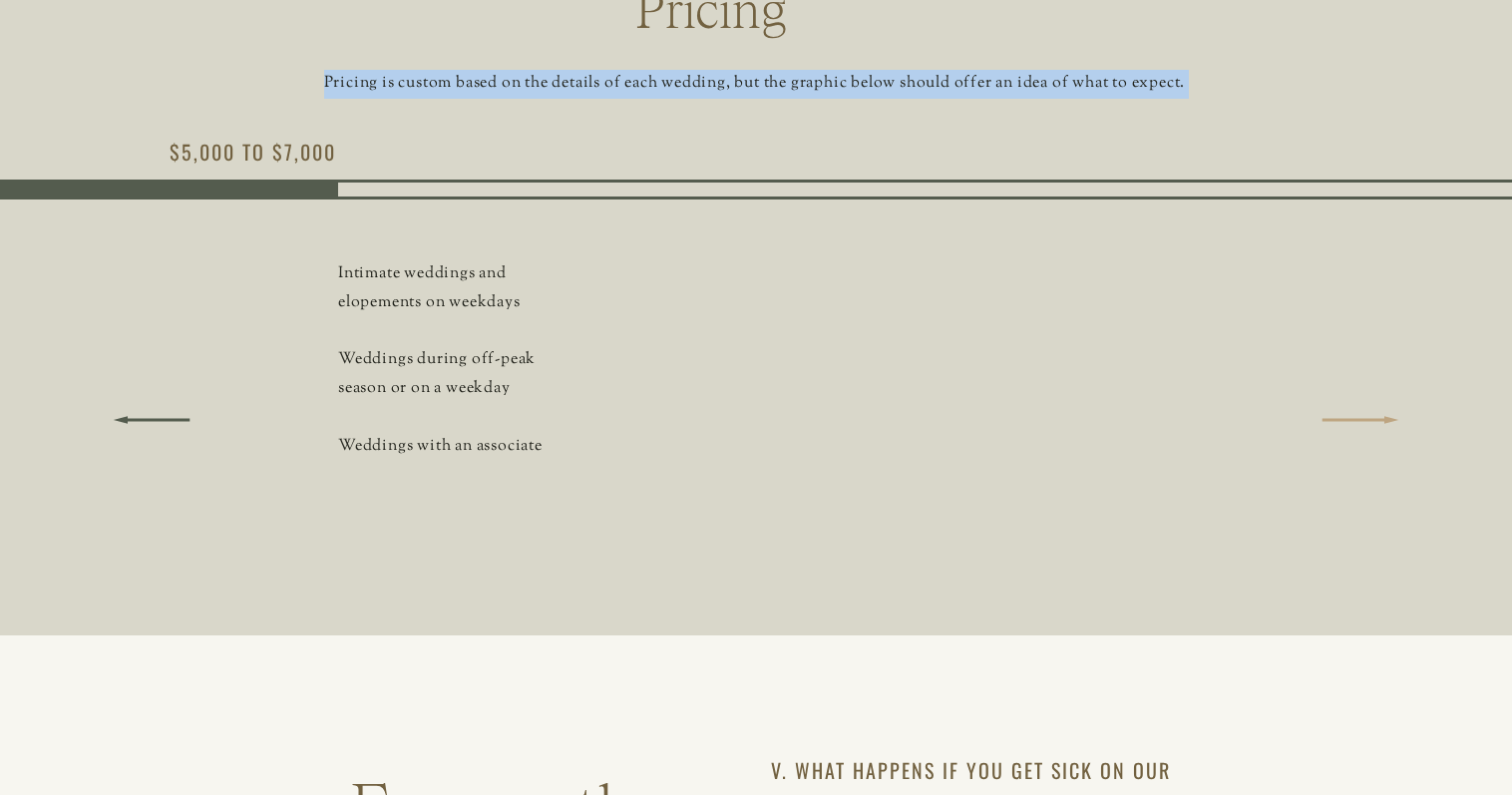 scroll, scrollTop: 9177, scrollLeft: 0, axis: vertical 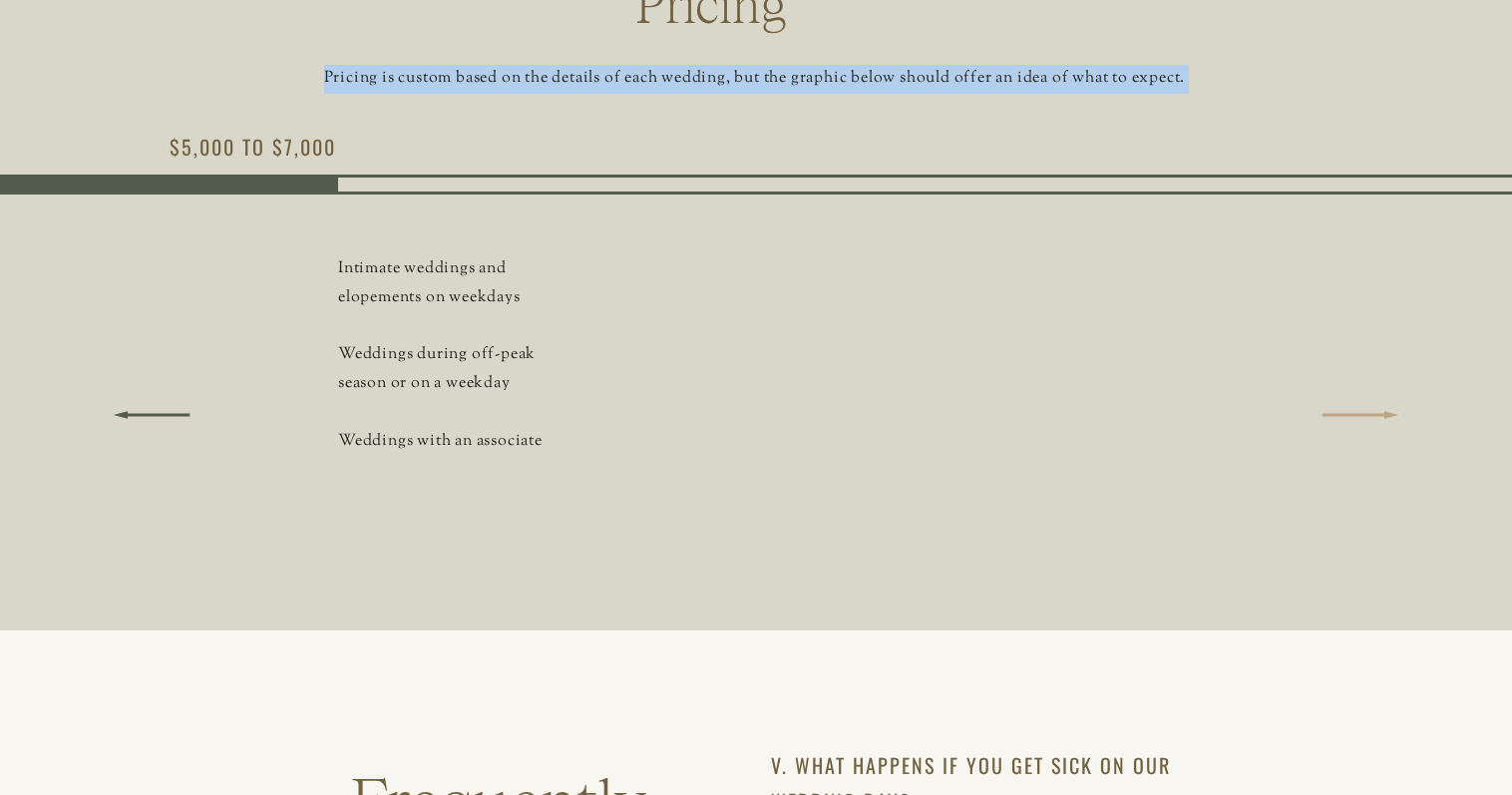 click at bounding box center [1360, 415] 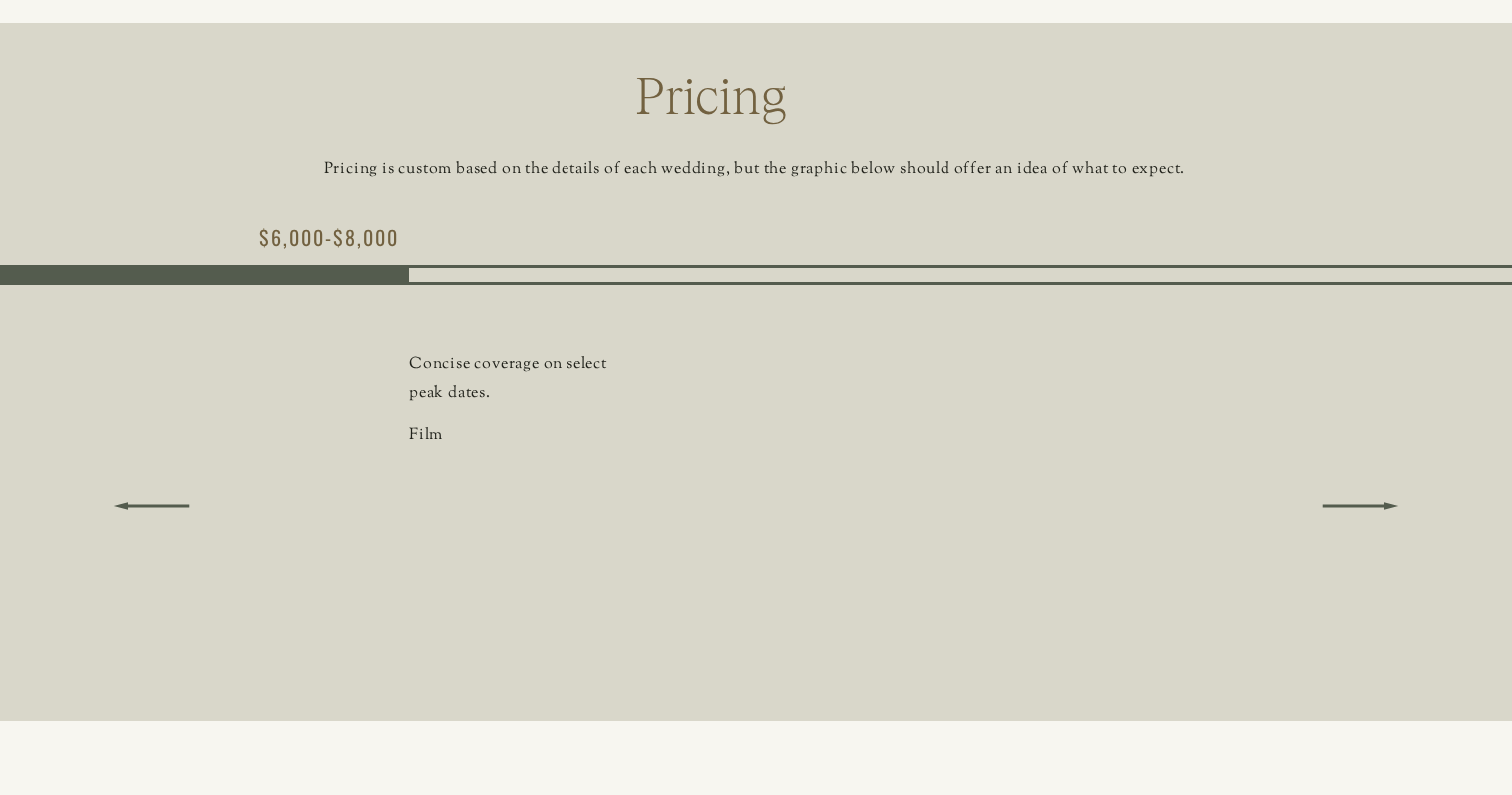 scroll, scrollTop: 8977, scrollLeft: 0, axis: vertical 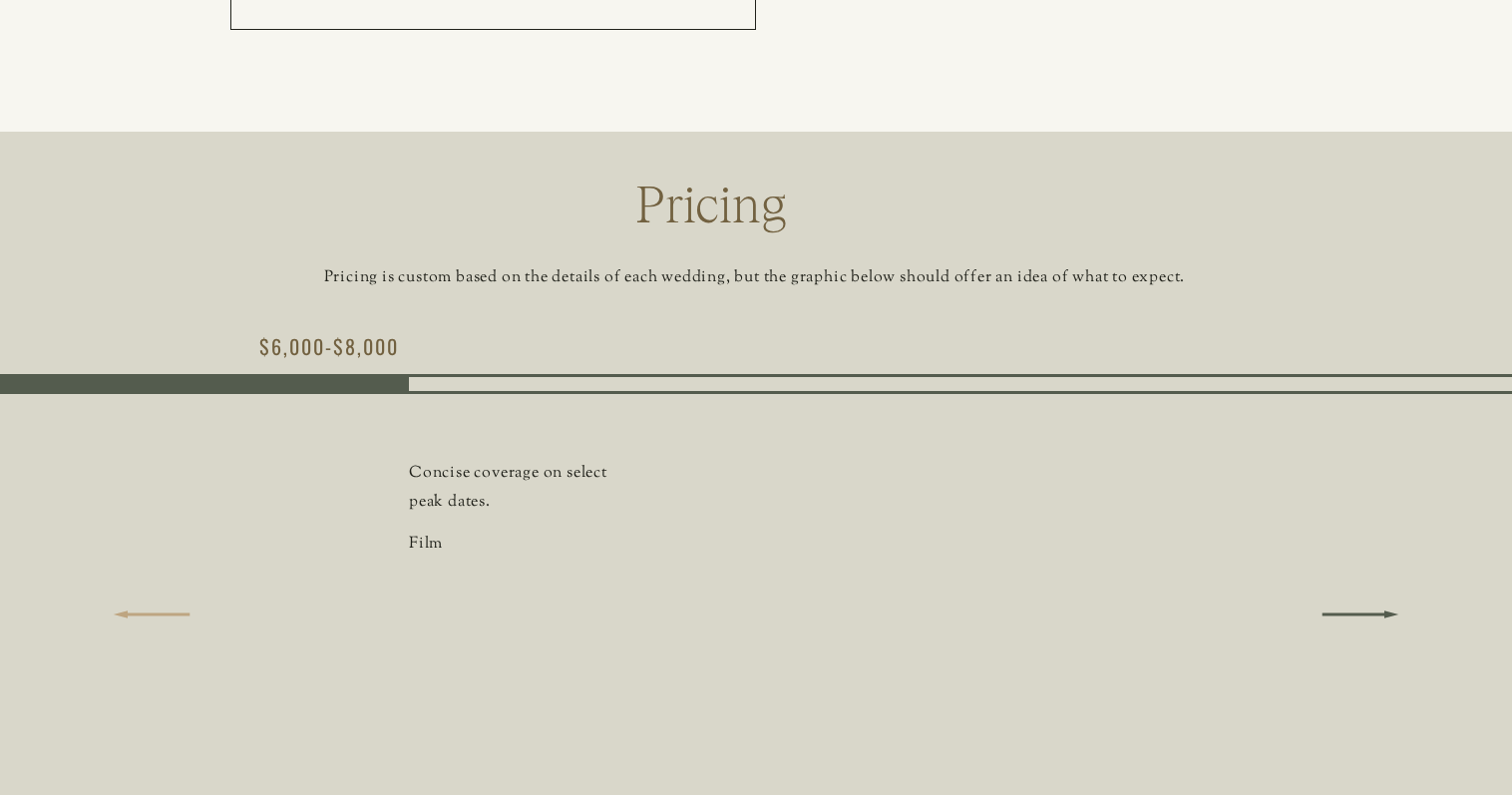 click at bounding box center (152, 614) 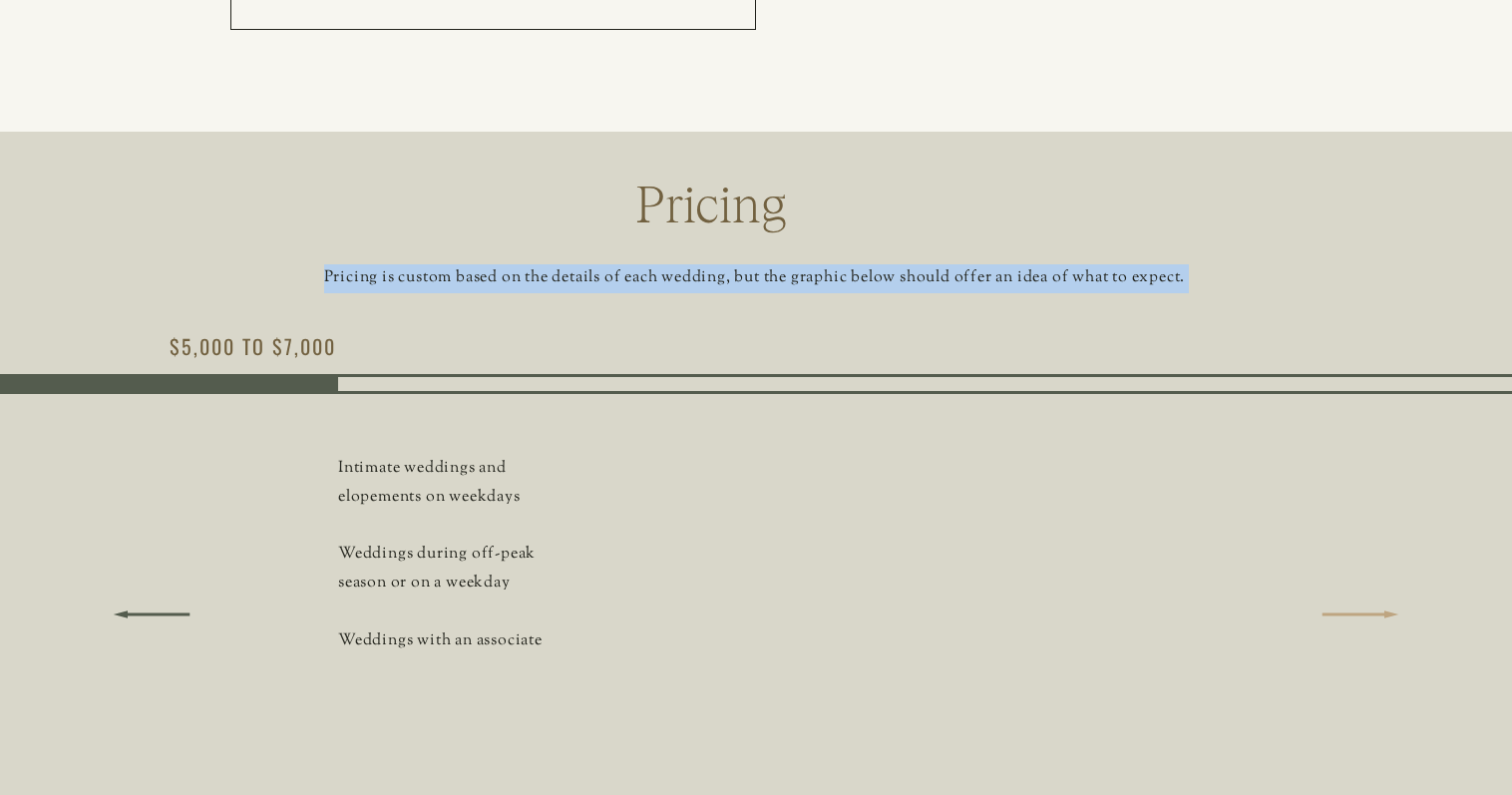 click at bounding box center (1360, 614) 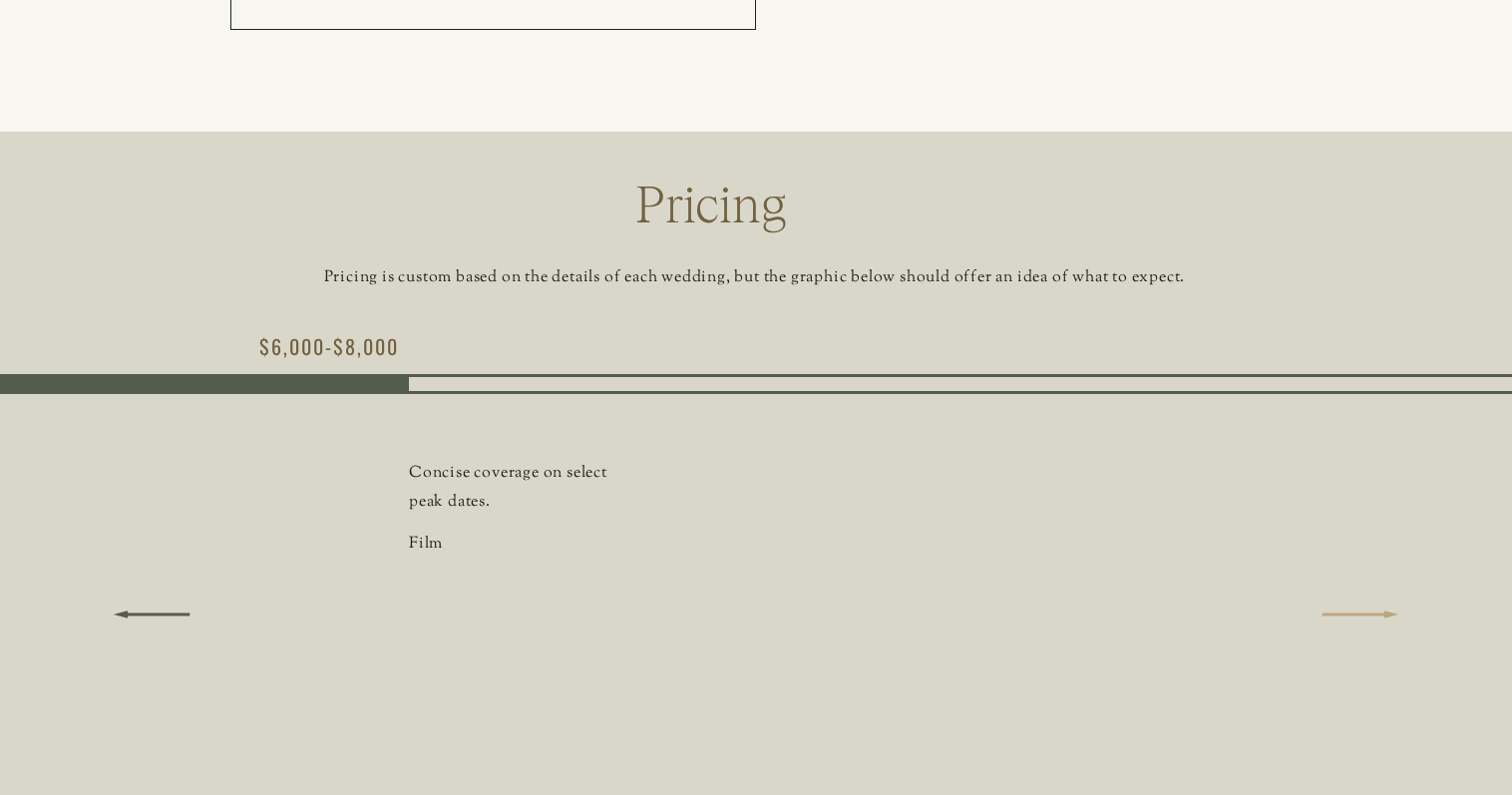 click at bounding box center [1360, 614] 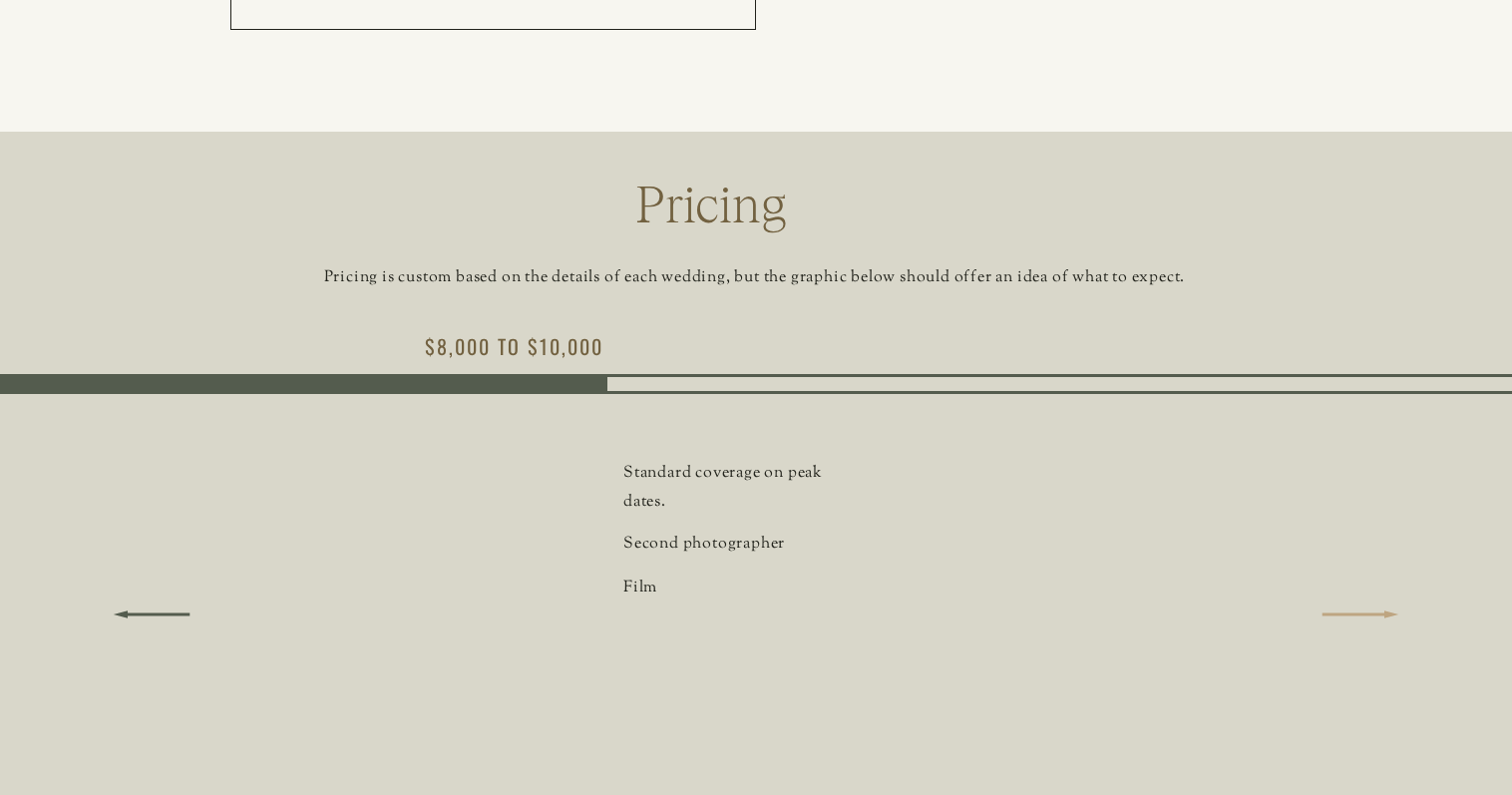 click at bounding box center (1360, 614) 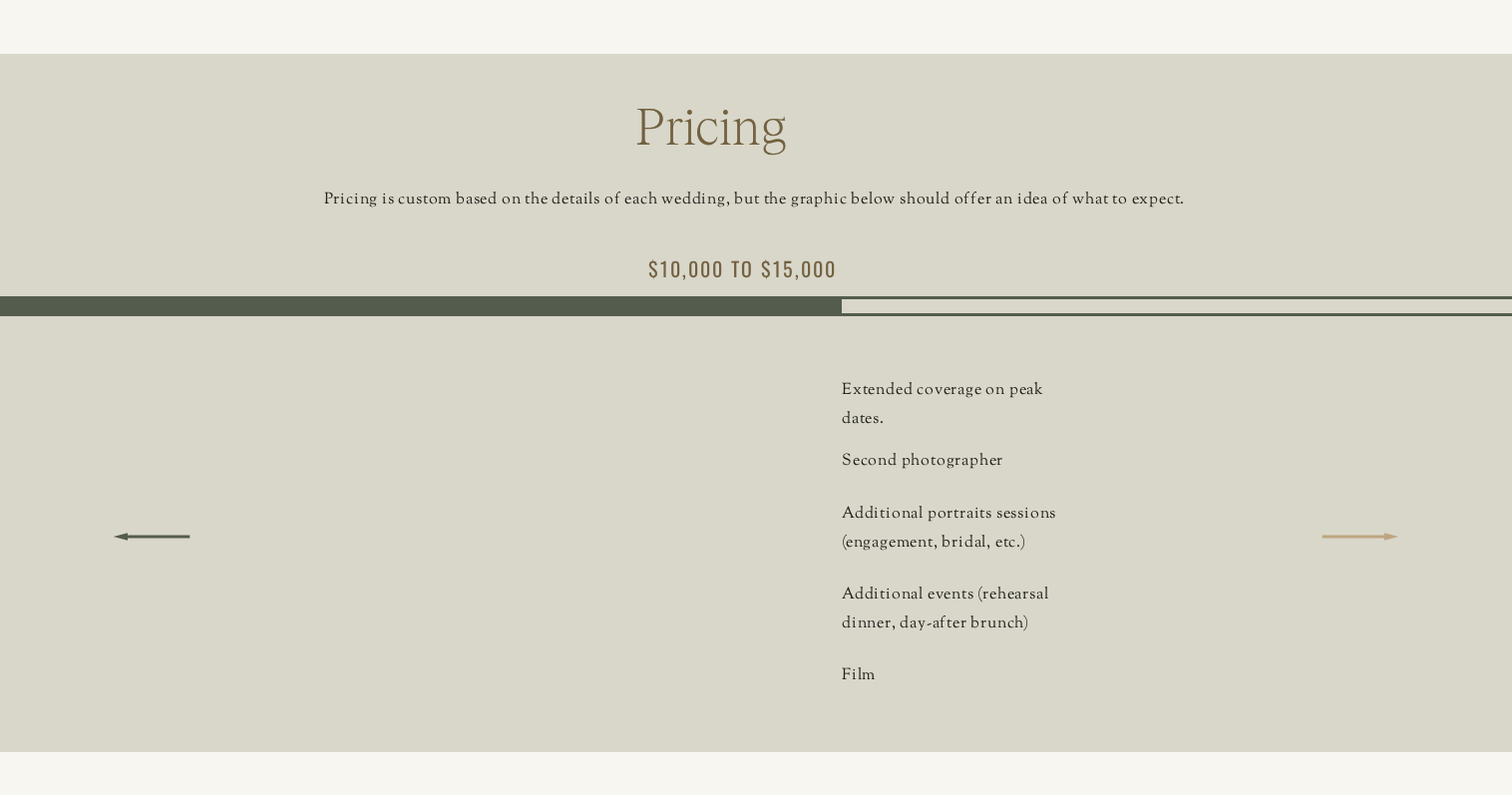 scroll, scrollTop: 9077, scrollLeft: 0, axis: vertical 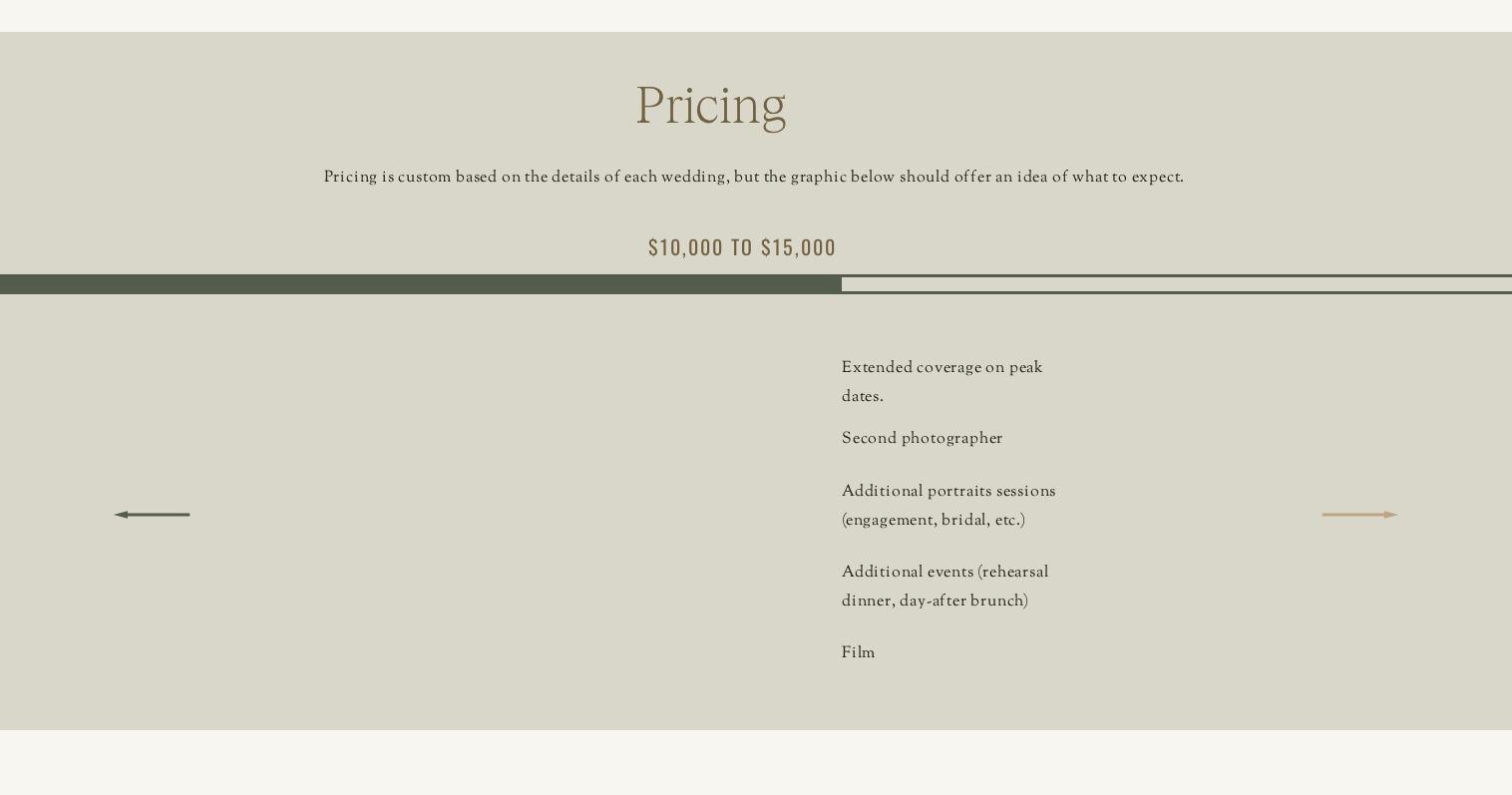 click at bounding box center [1360, 515] 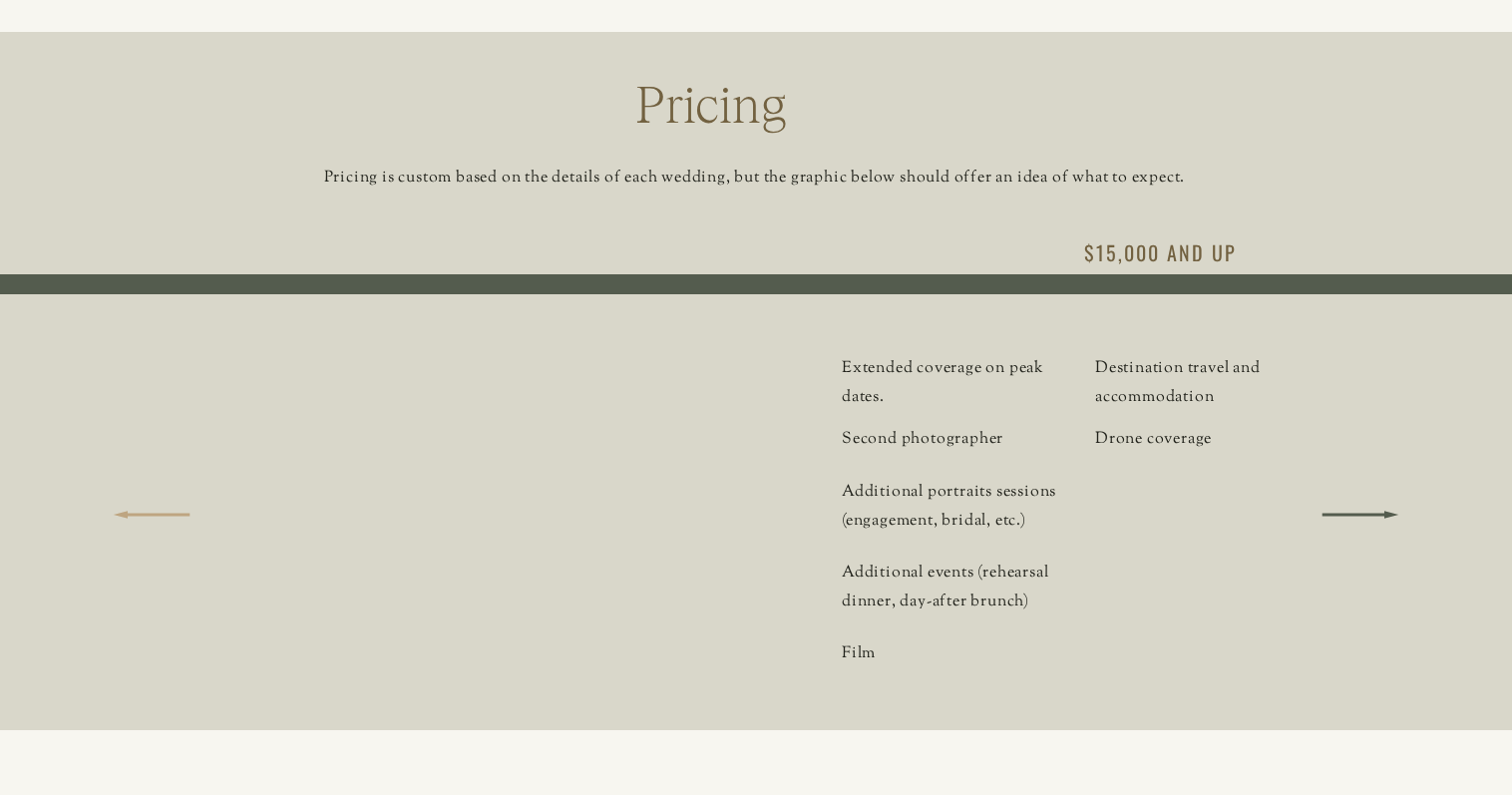 click at bounding box center [152, 515] 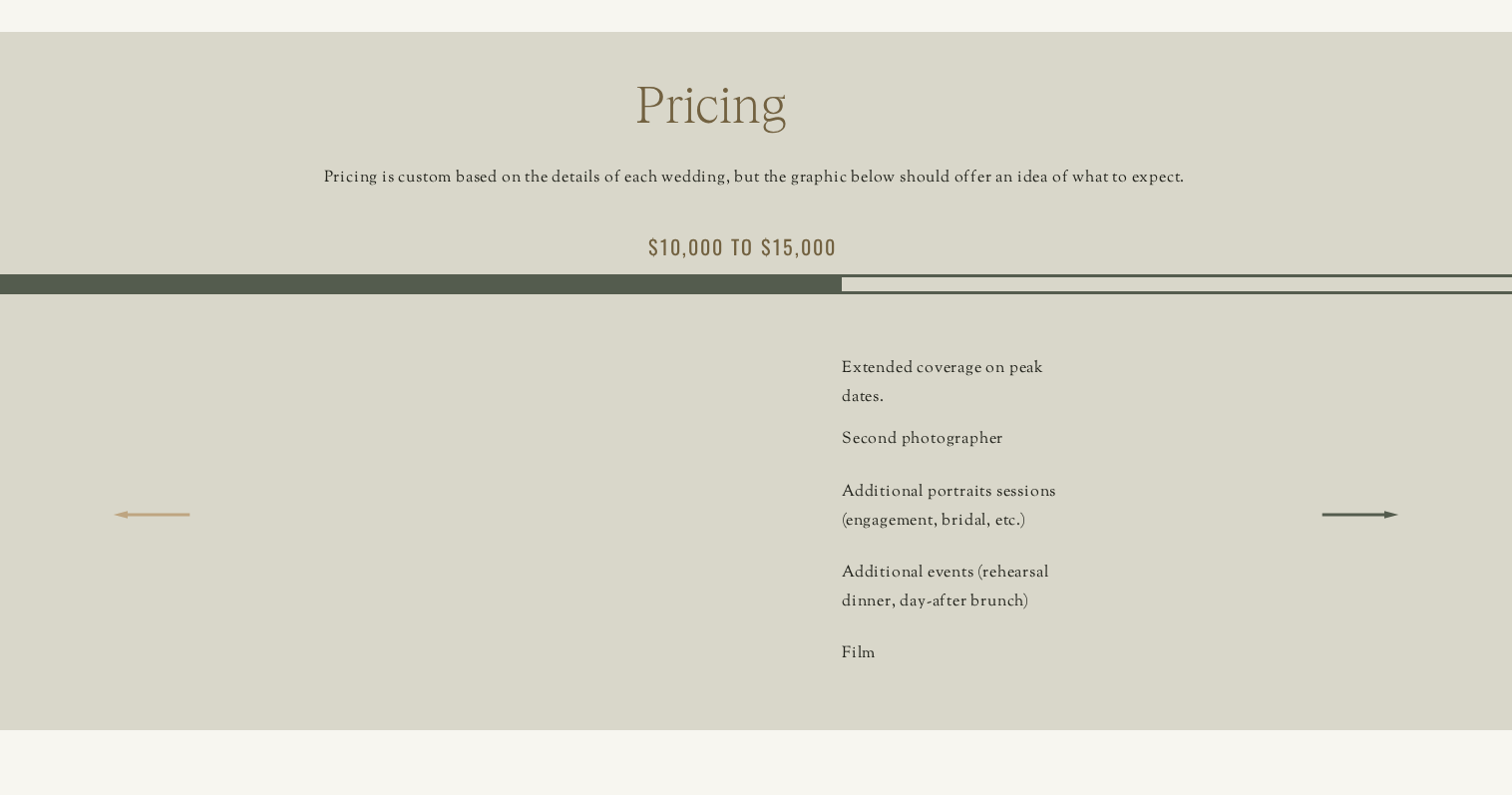 click at bounding box center (152, 515) 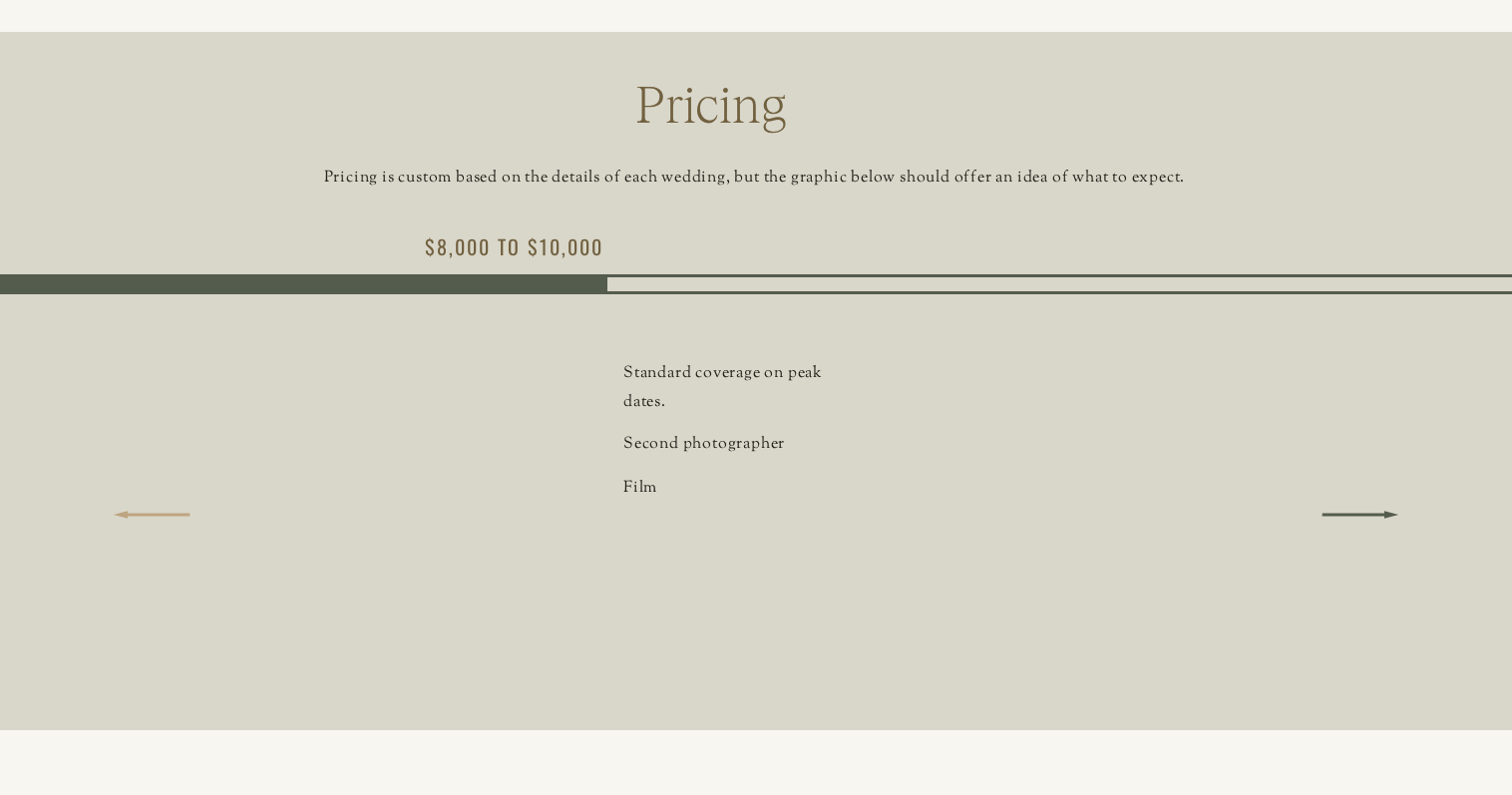 click at bounding box center (152, 515) 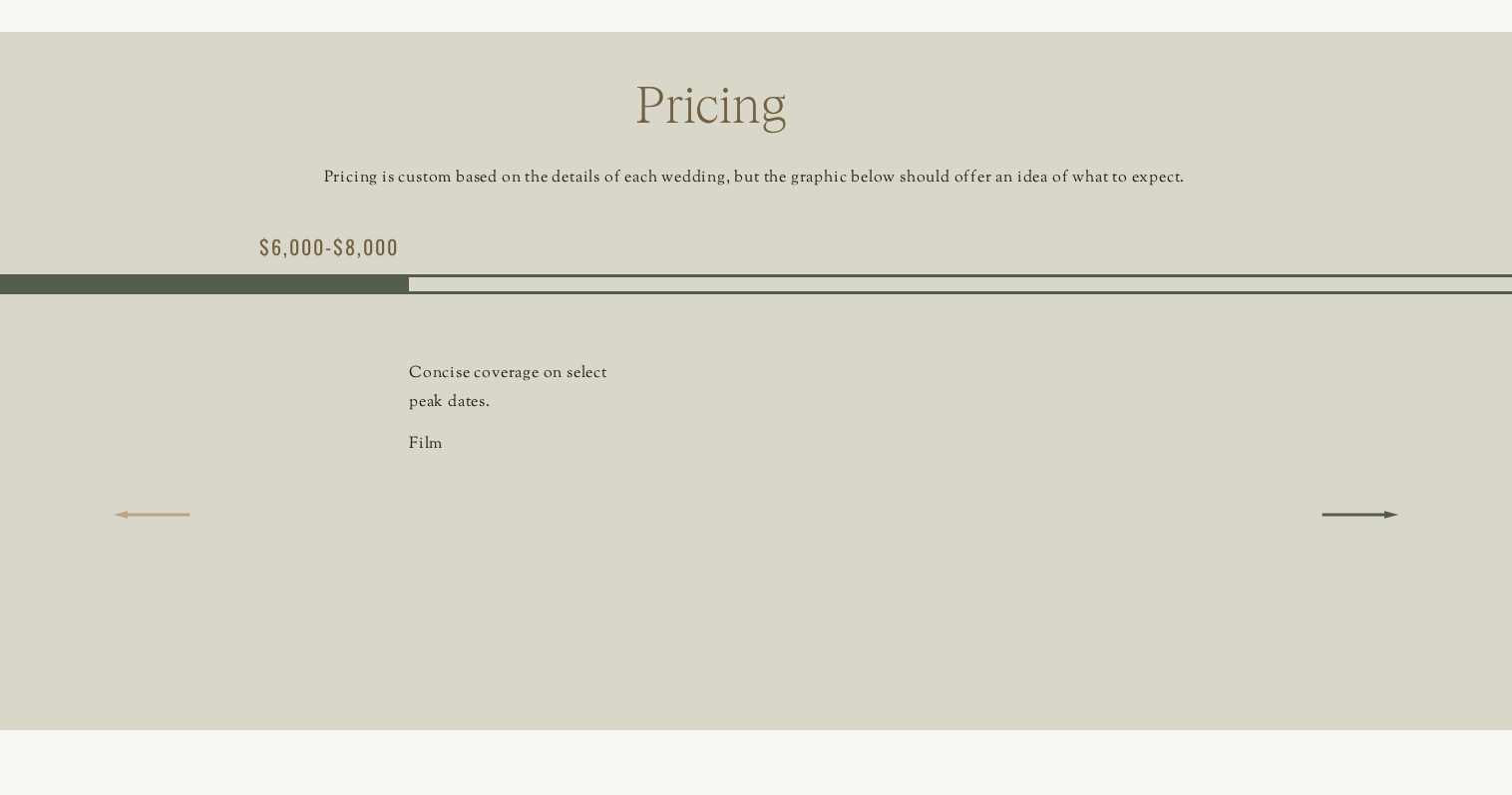 click at bounding box center (152, 515) 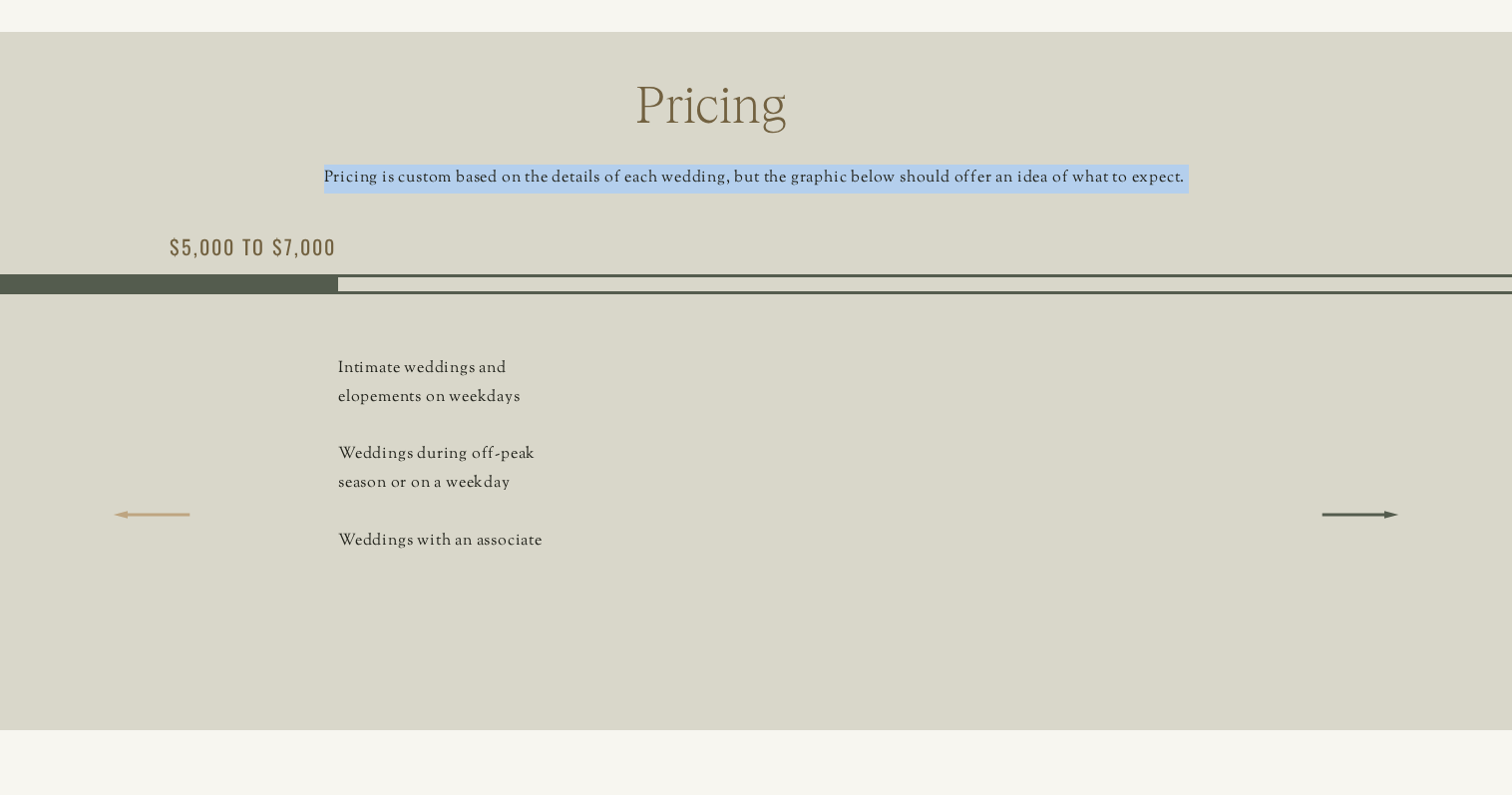 click at bounding box center [152, 515] 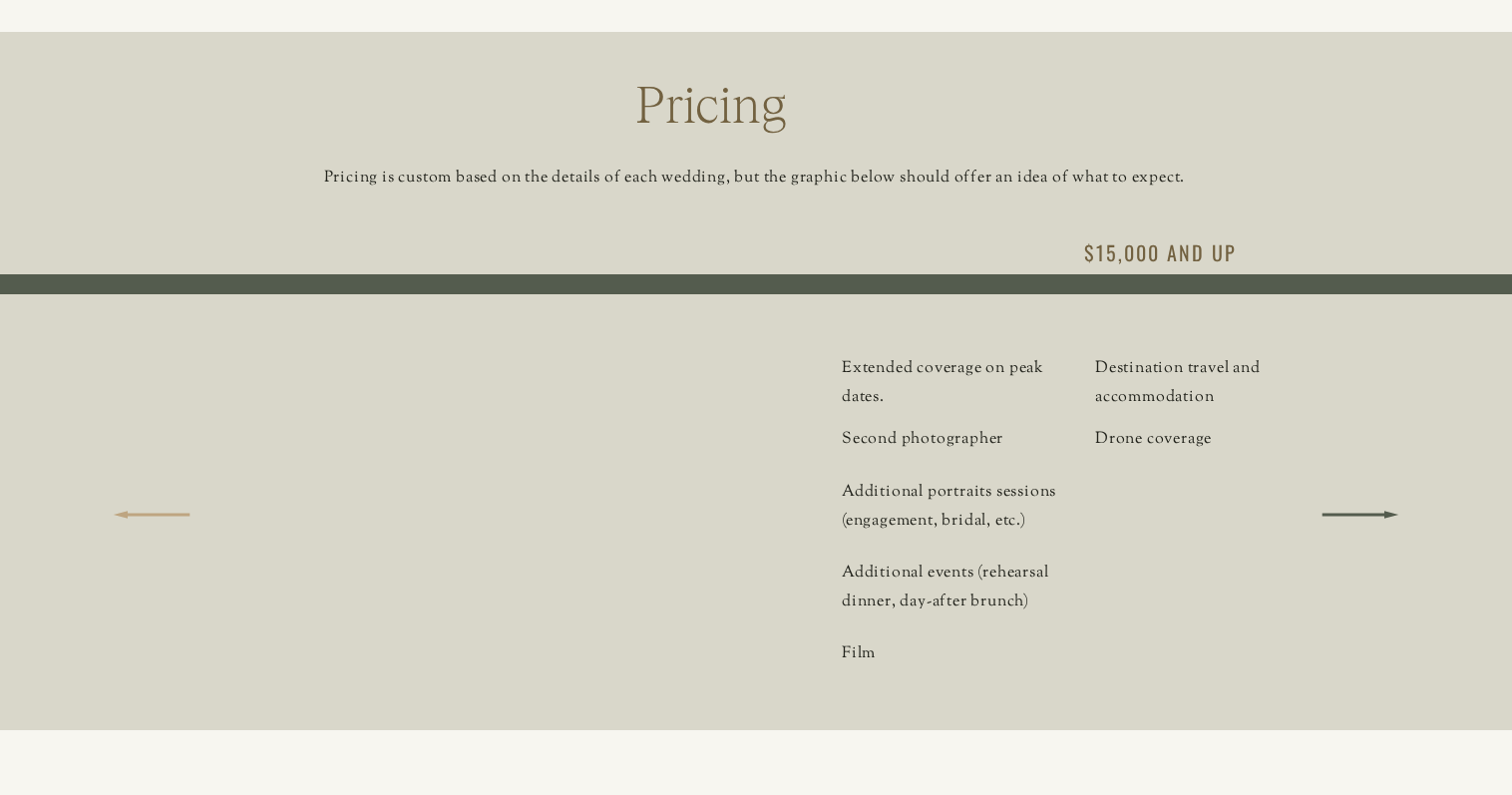 click at bounding box center (152, 515) 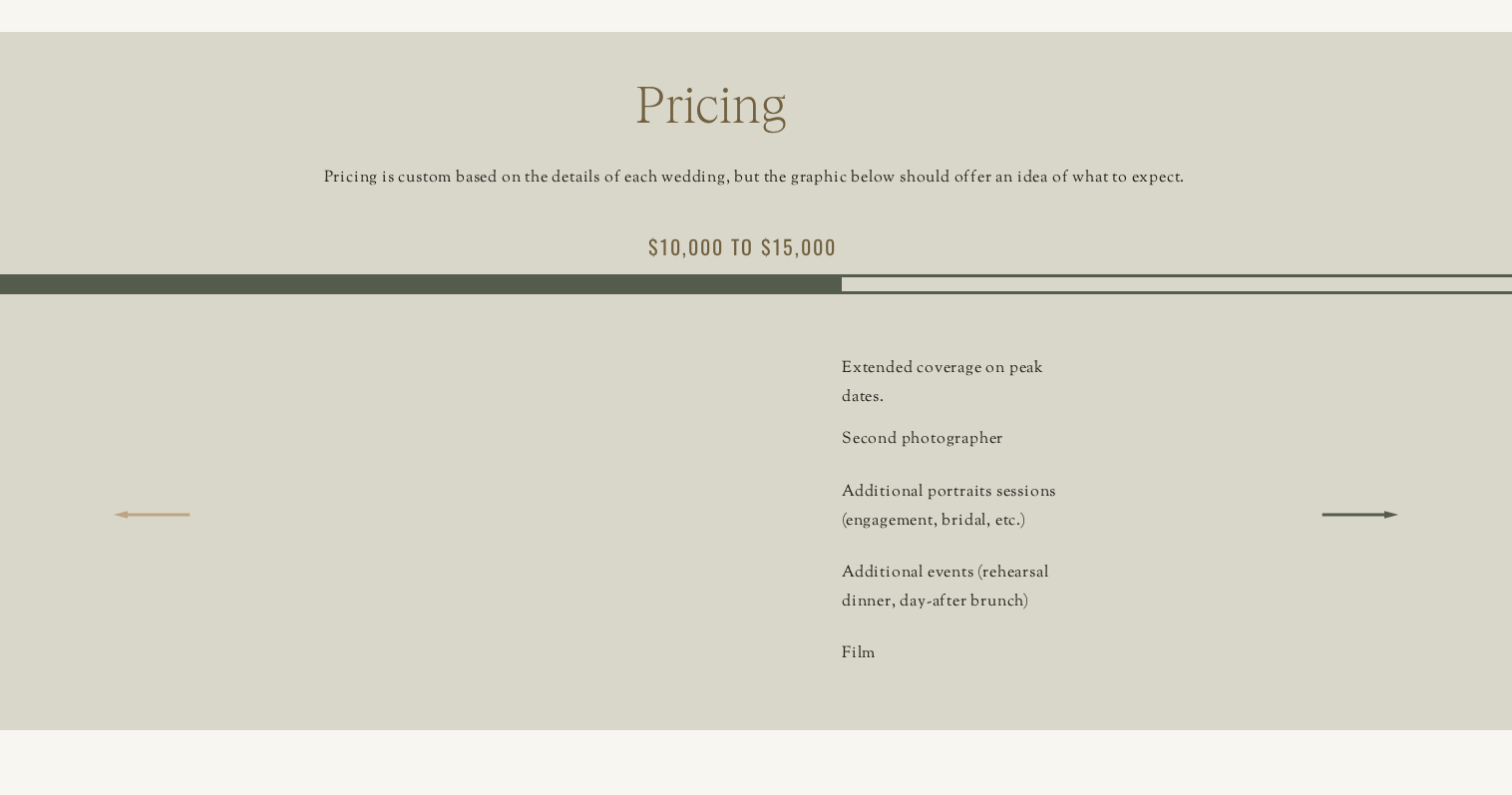 click at bounding box center [152, 515] 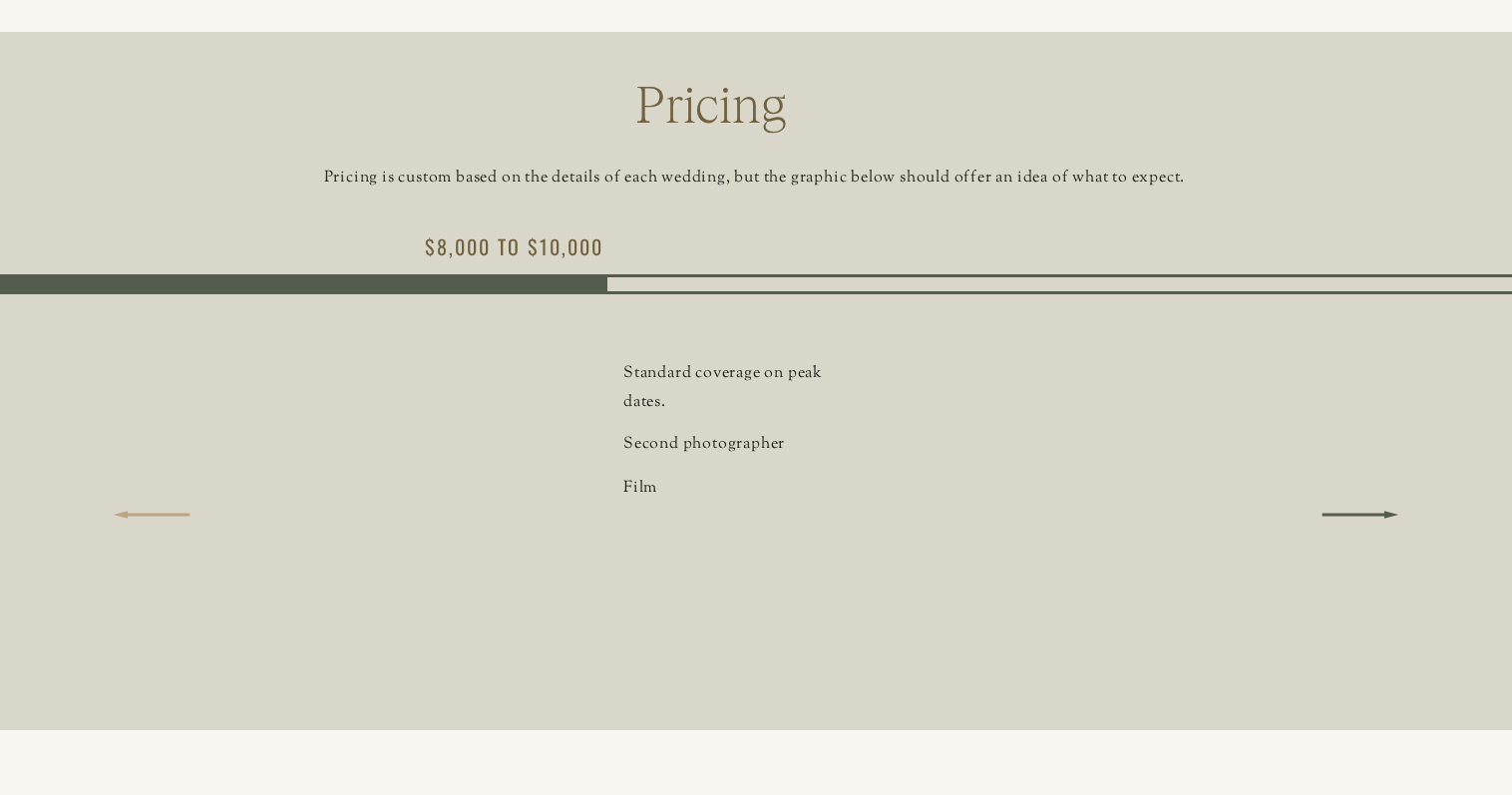 click at bounding box center (152, 515) 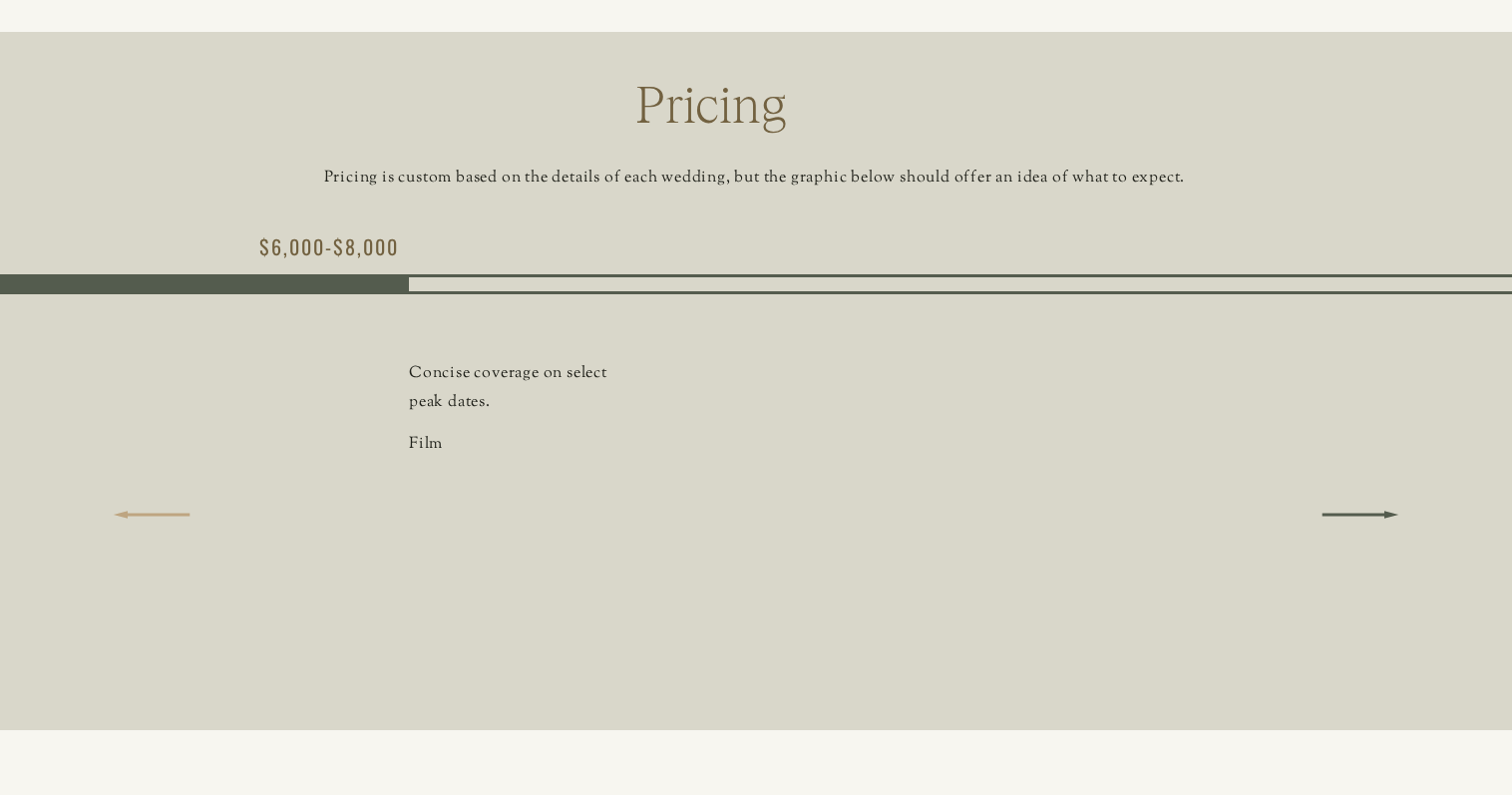 click at bounding box center [152, 515] 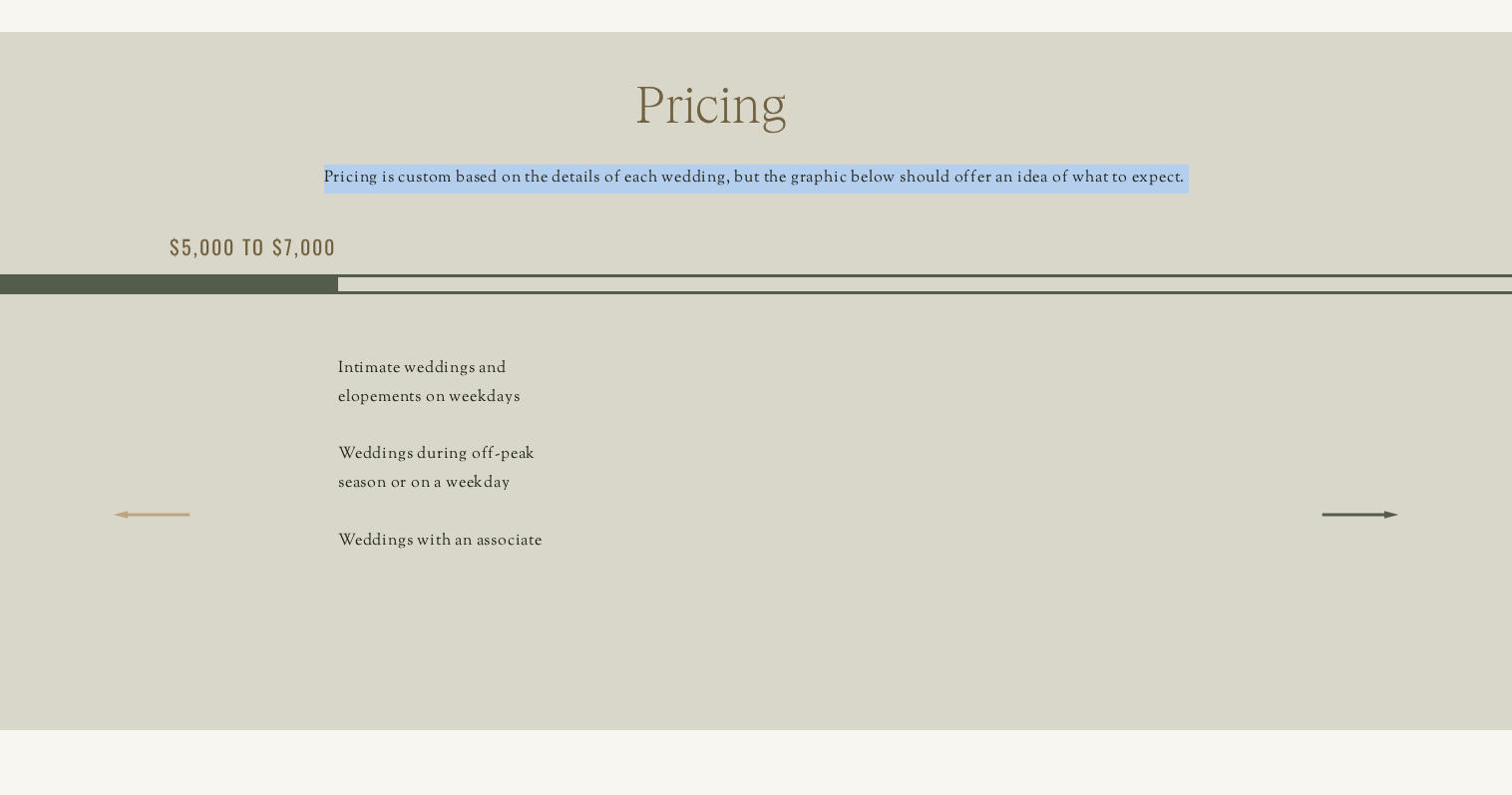 click at bounding box center [152, 515] 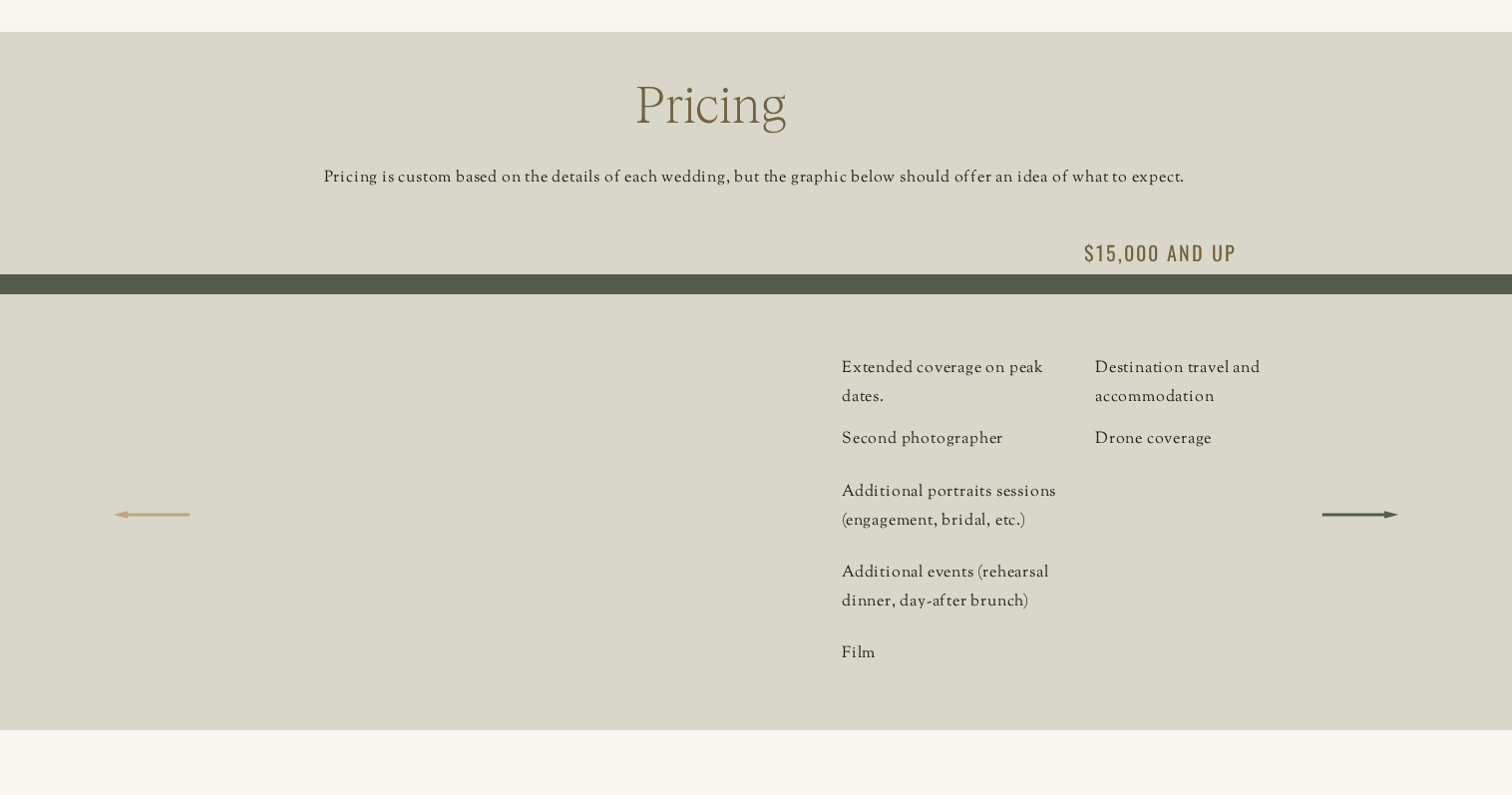 click at bounding box center [152, 515] 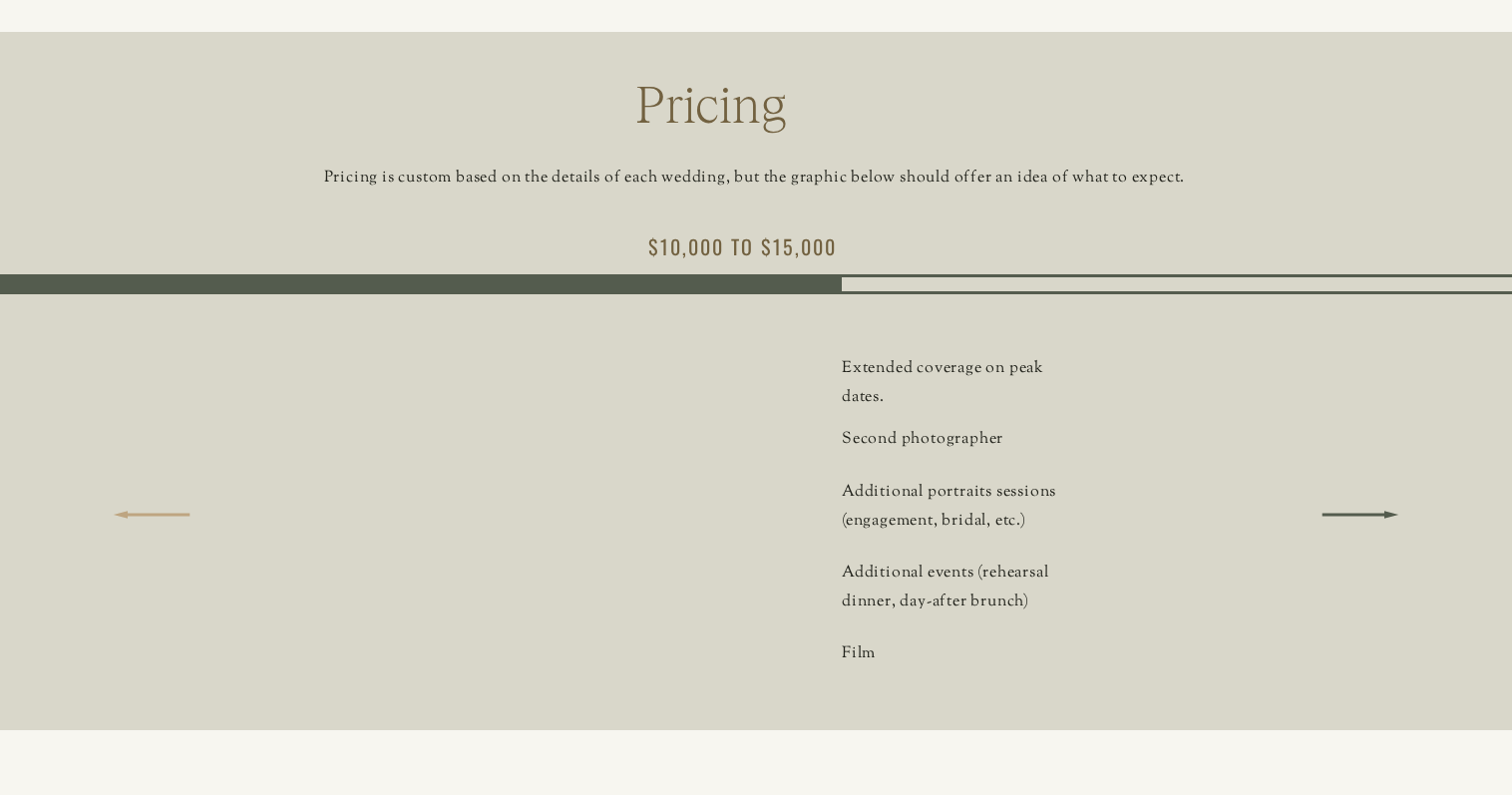 click at bounding box center (152, 515) 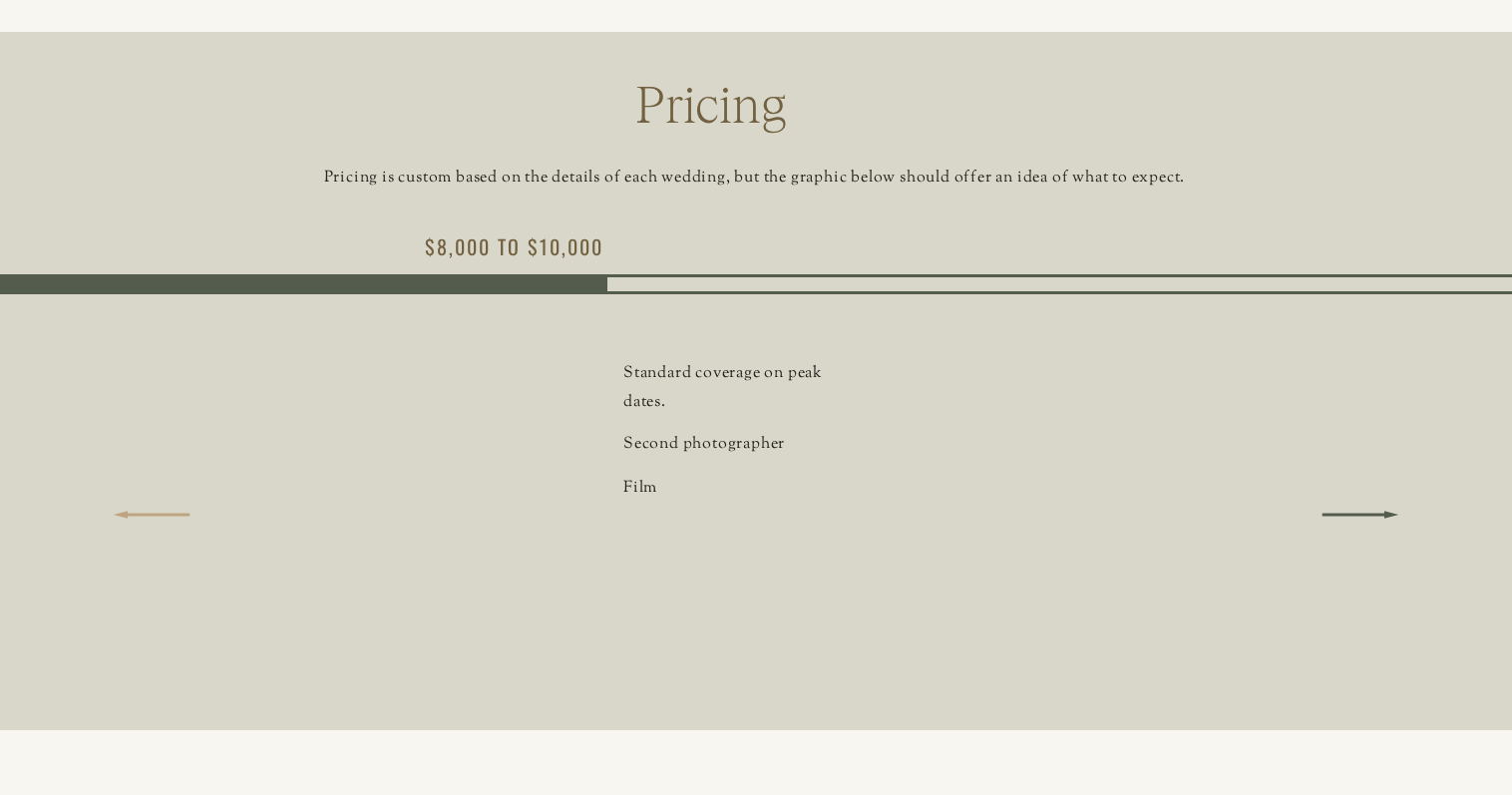 click at bounding box center [152, 515] 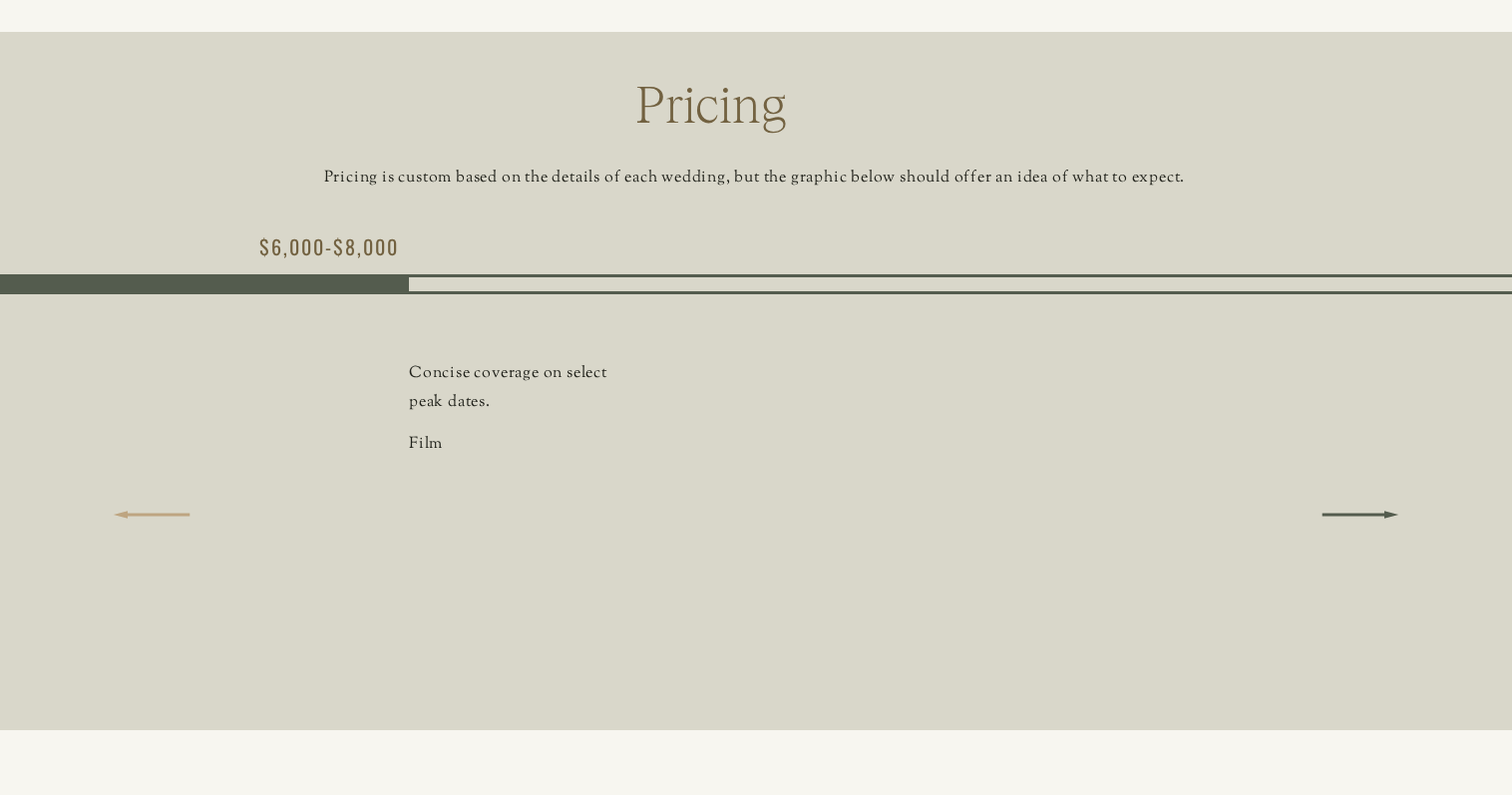 click at bounding box center (152, 515) 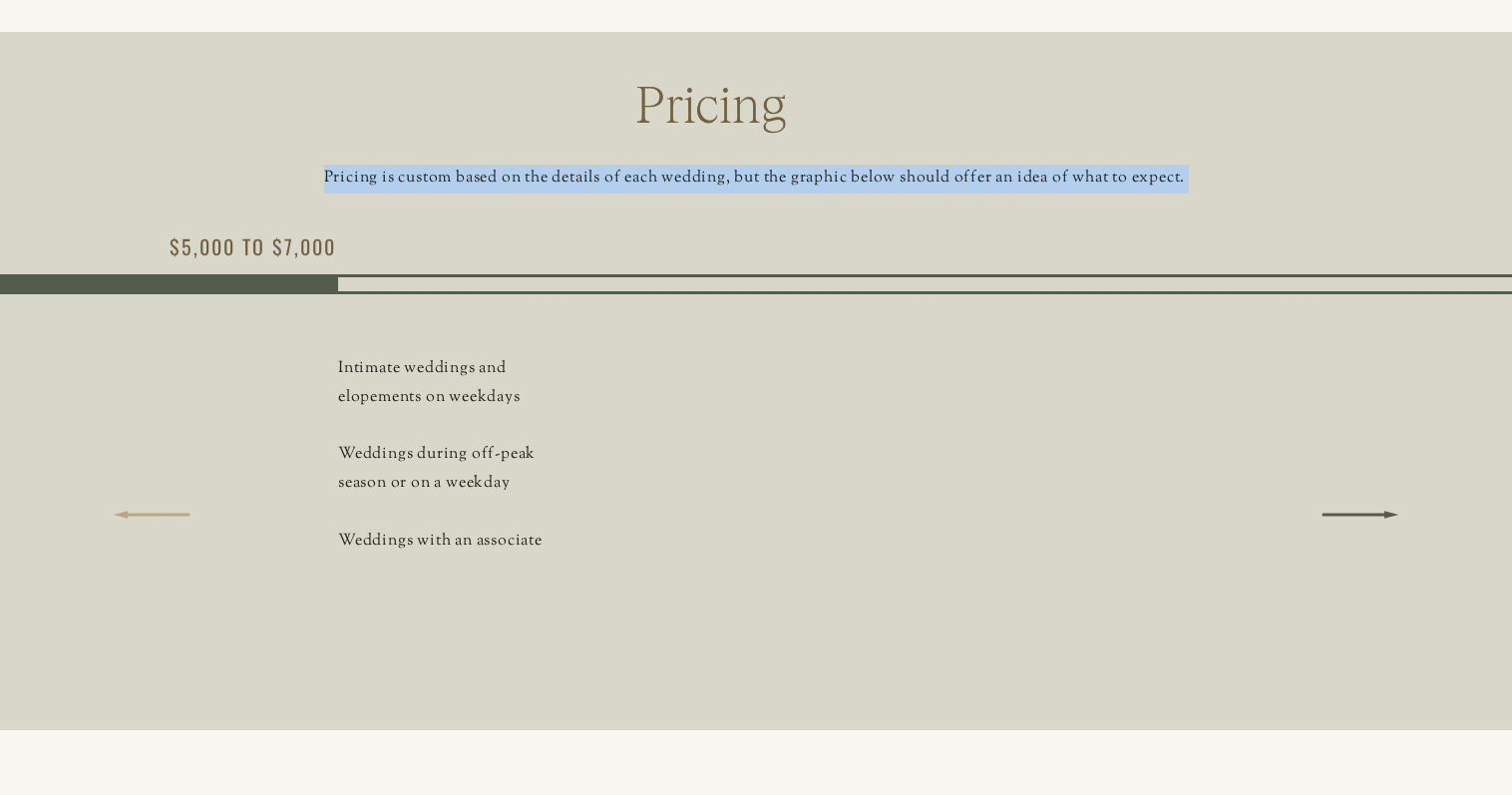 click at bounding box center (152, 515) 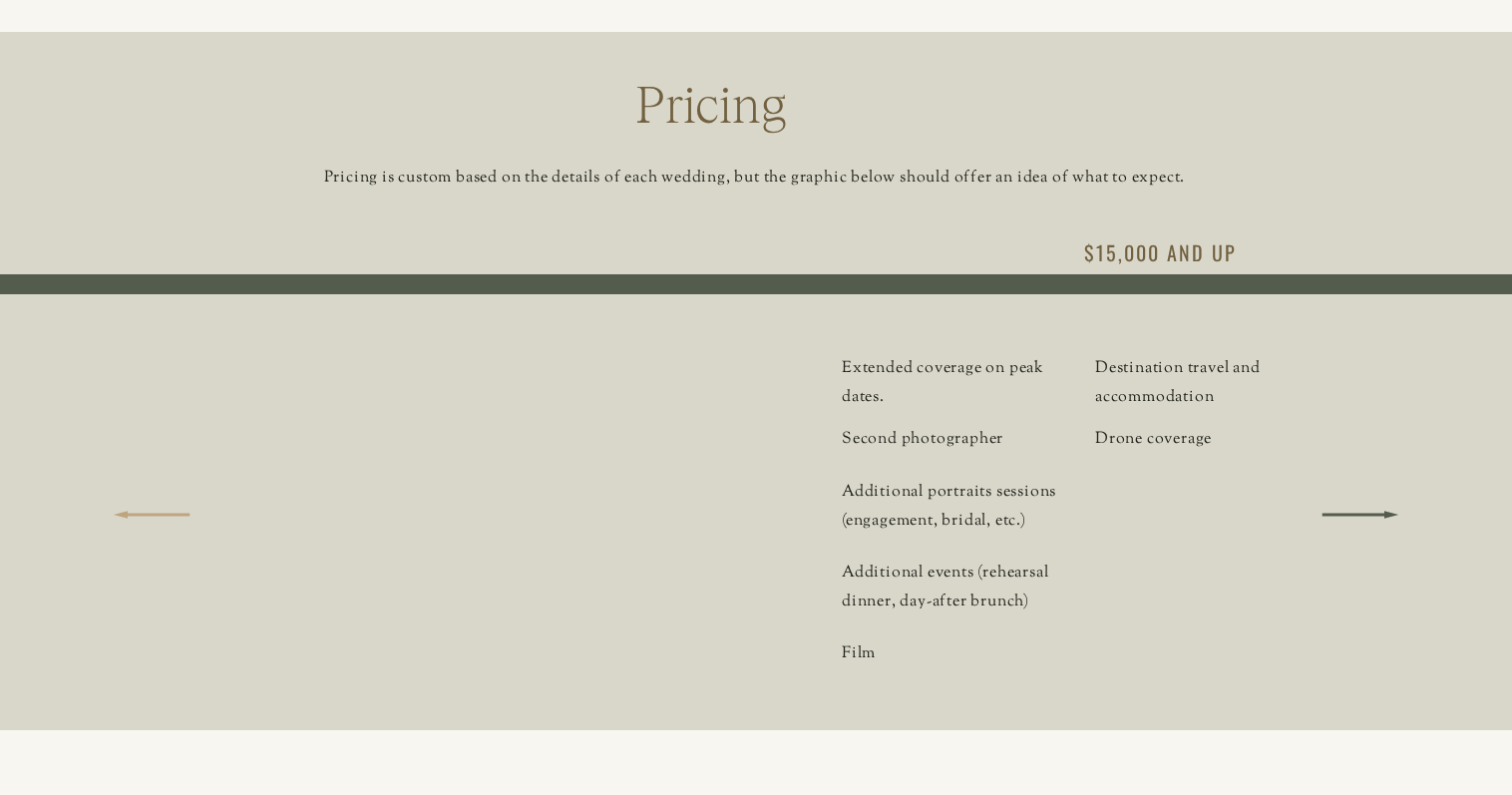 click at bounding box center (152, 515) 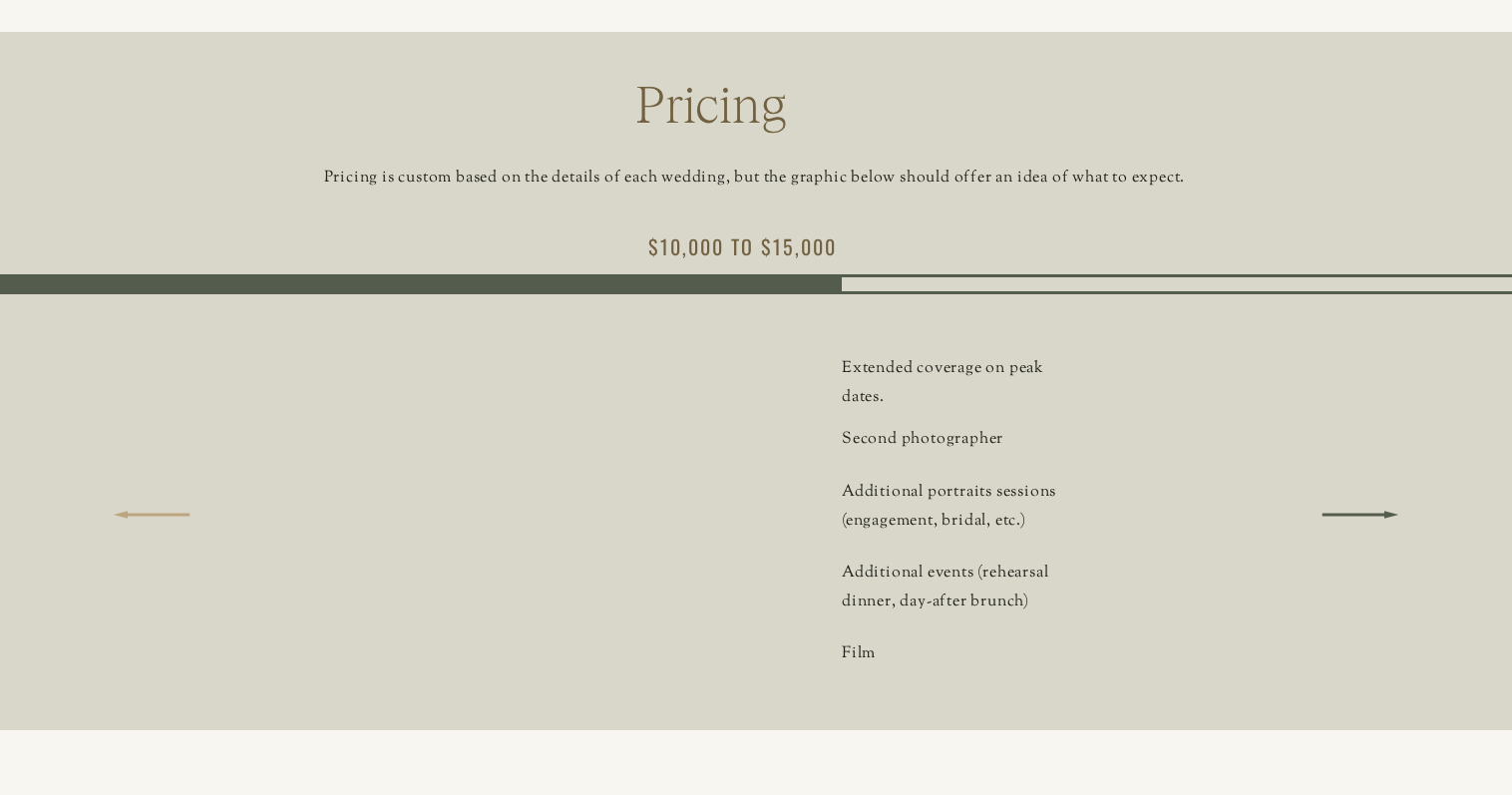 click at bounding box center (152, 515) 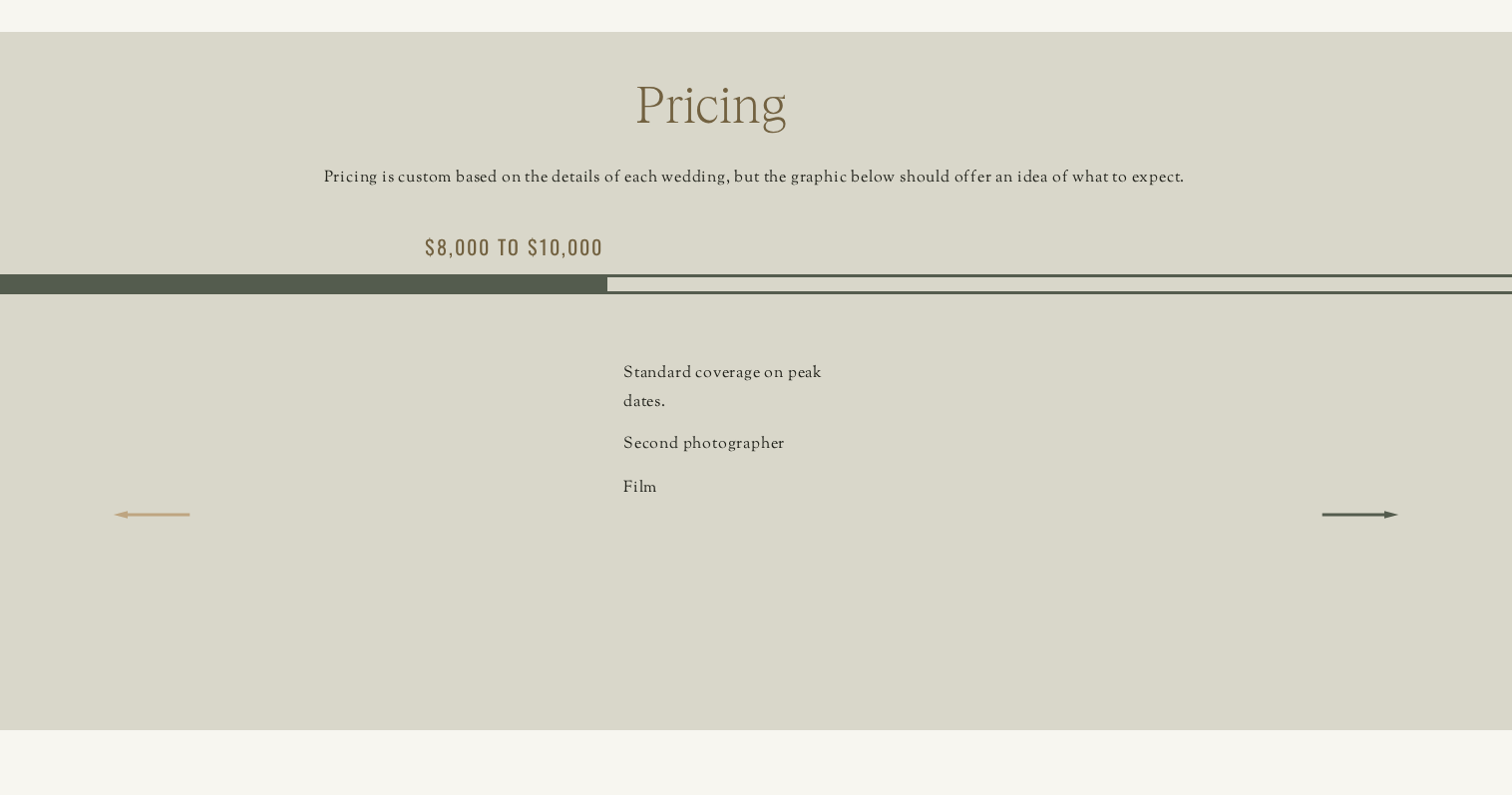 click at bounding box center [152, 515] 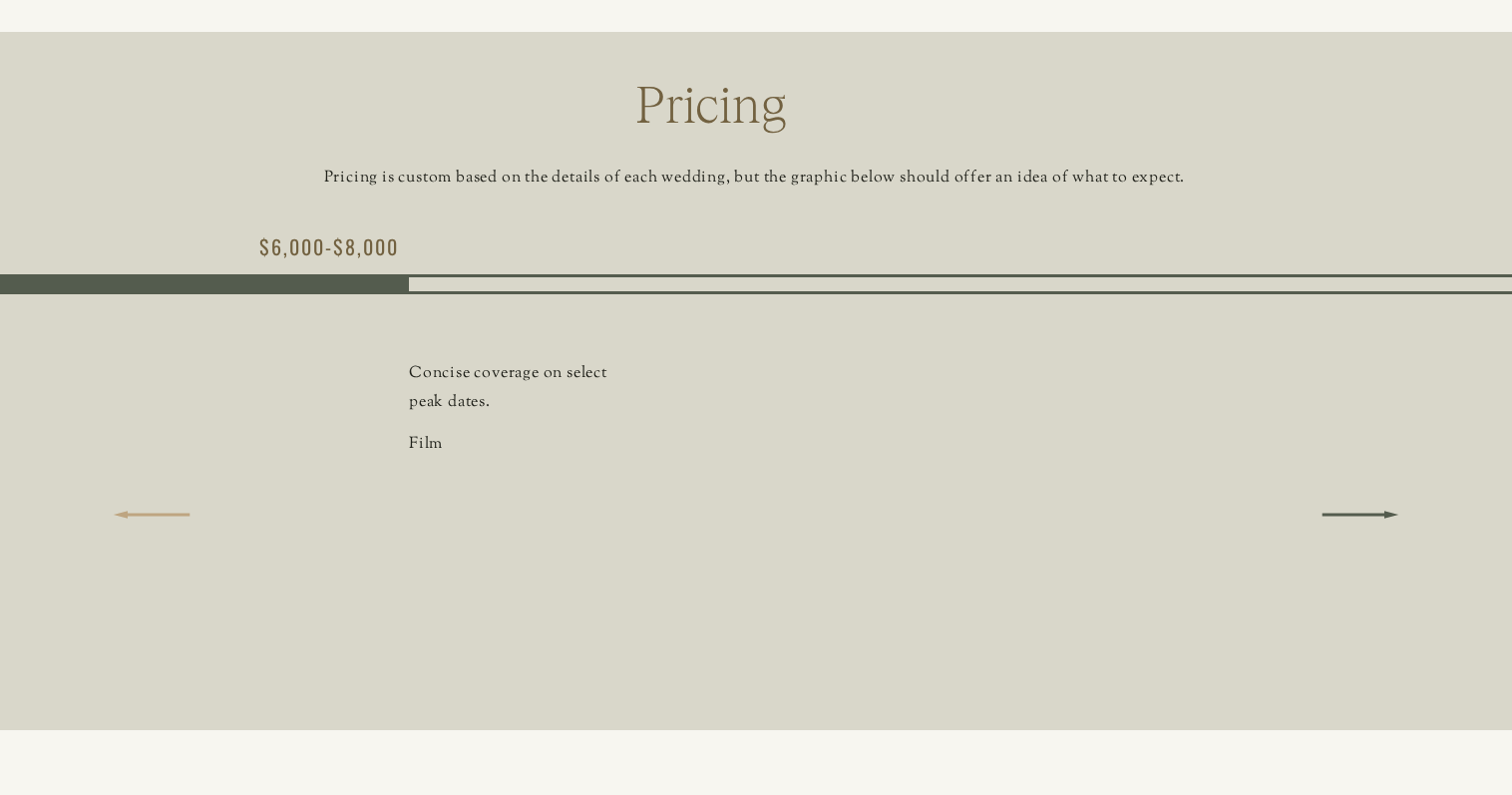 click at bounding box center [152, 515] 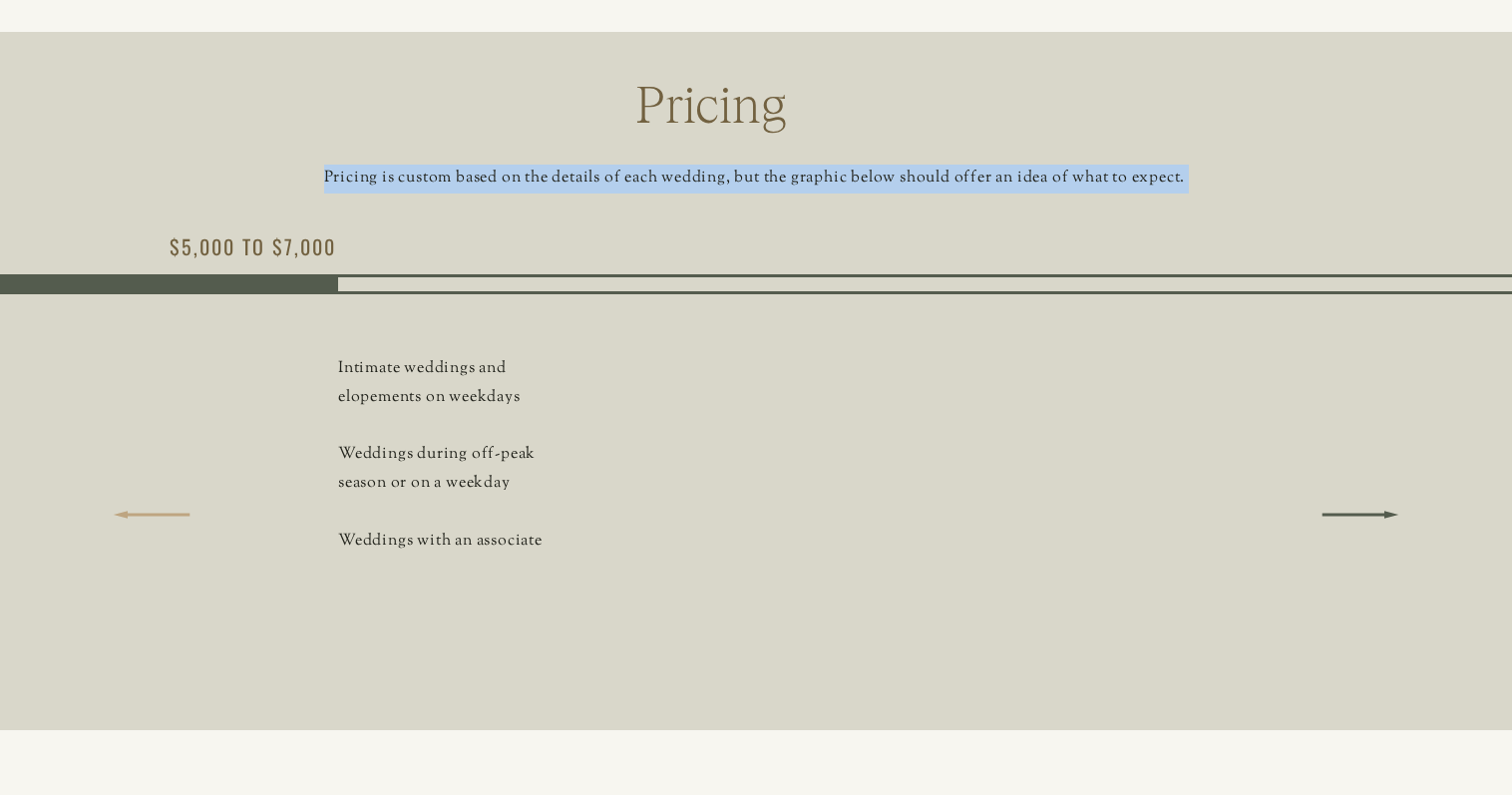 click at bounding box center (152, 515) 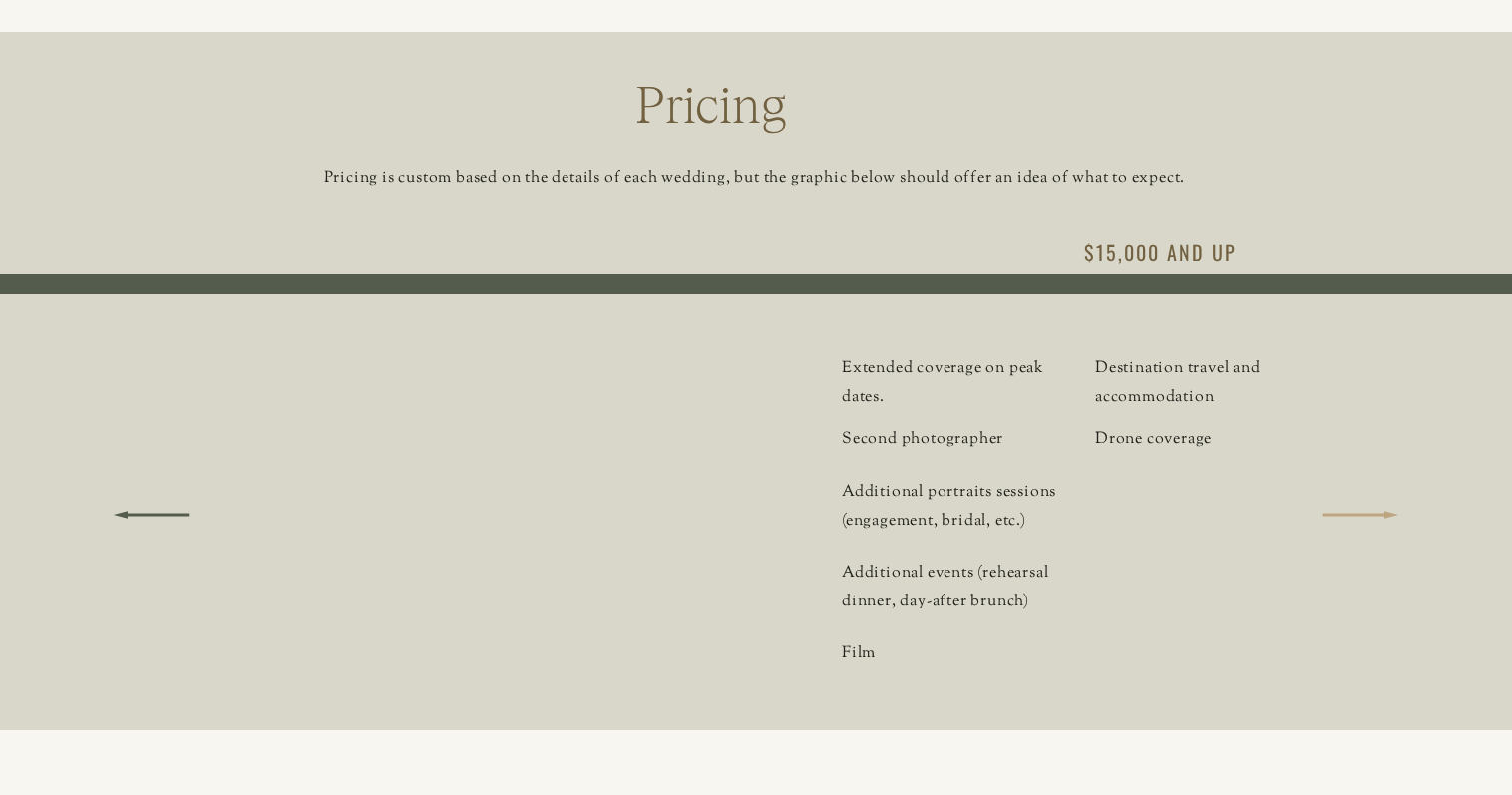 click at bounding box center [1360, 515] 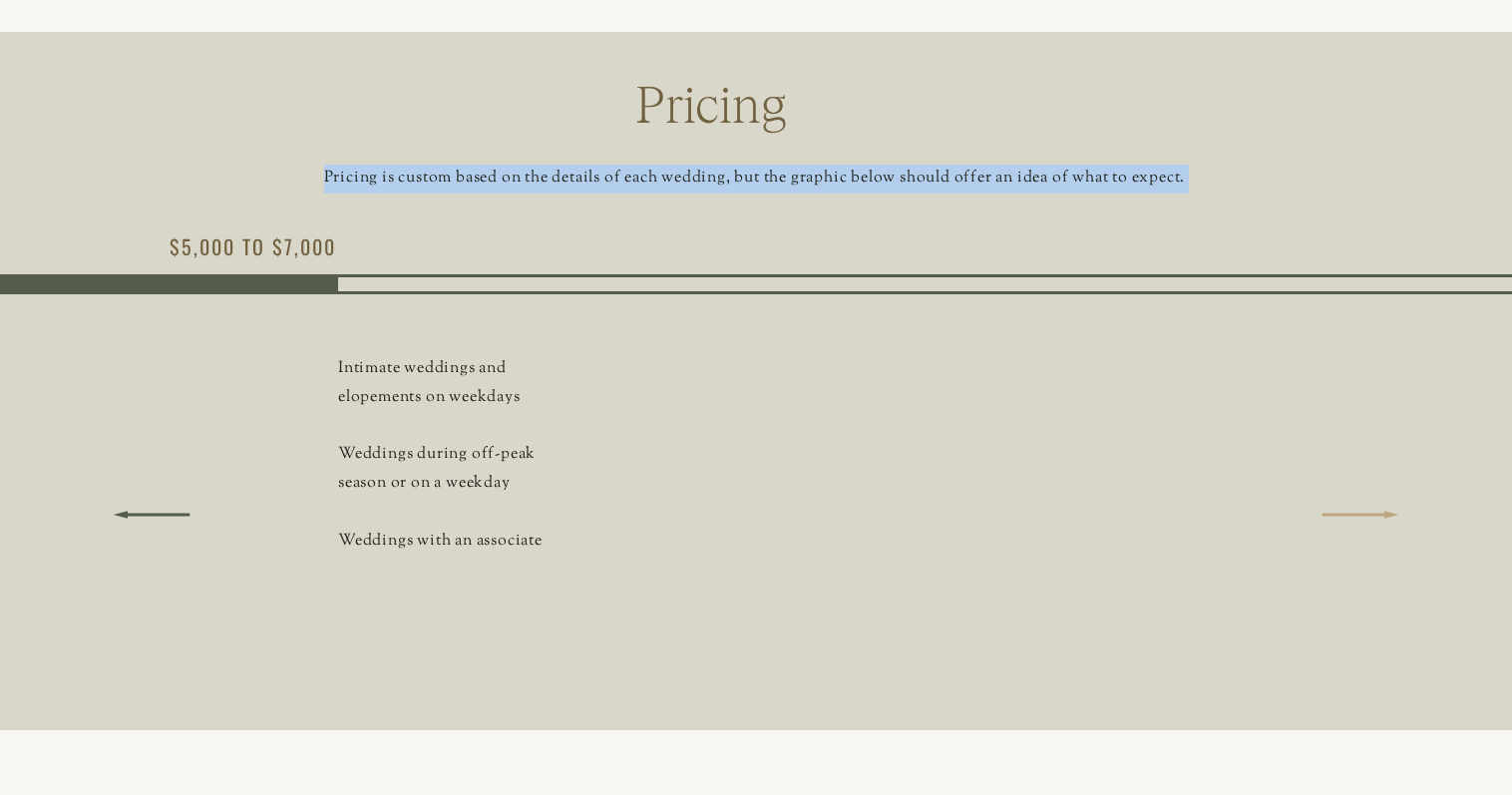 click at bounding box center (1360, 515) 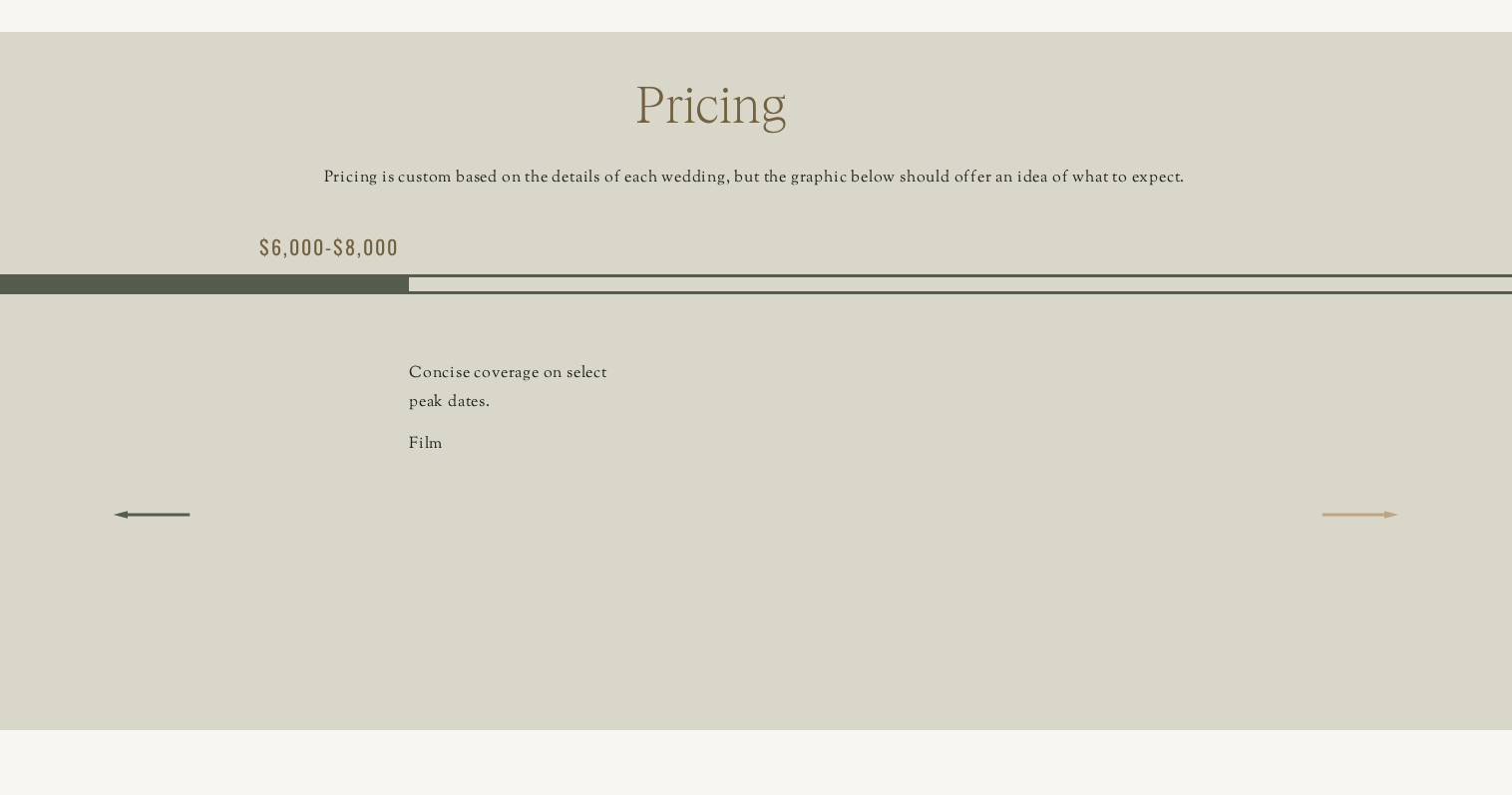 click at bounding box center [1360, 515] 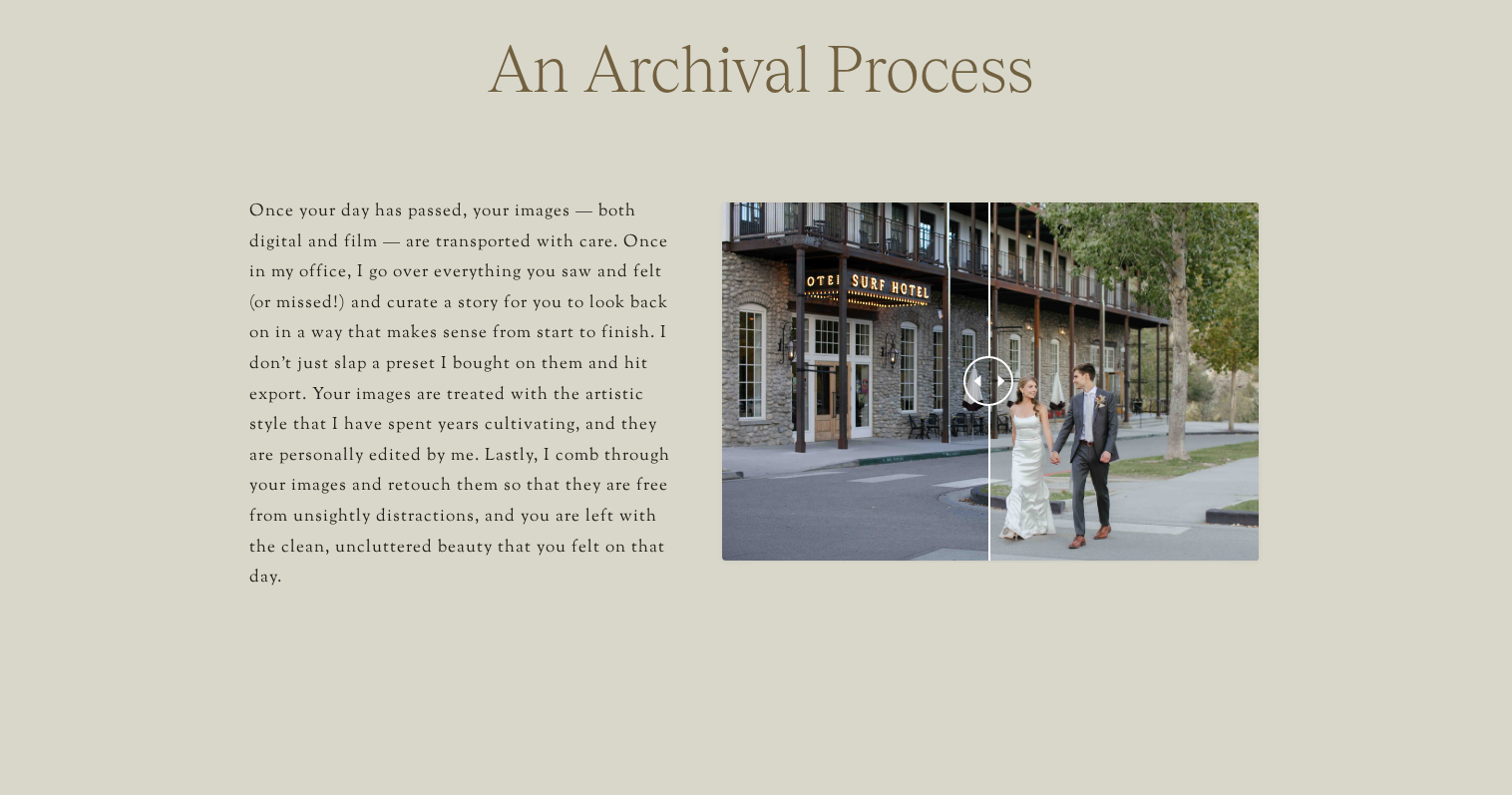 scroll, scrollTop: 7182, scrollLeft: 0, axis: vertical 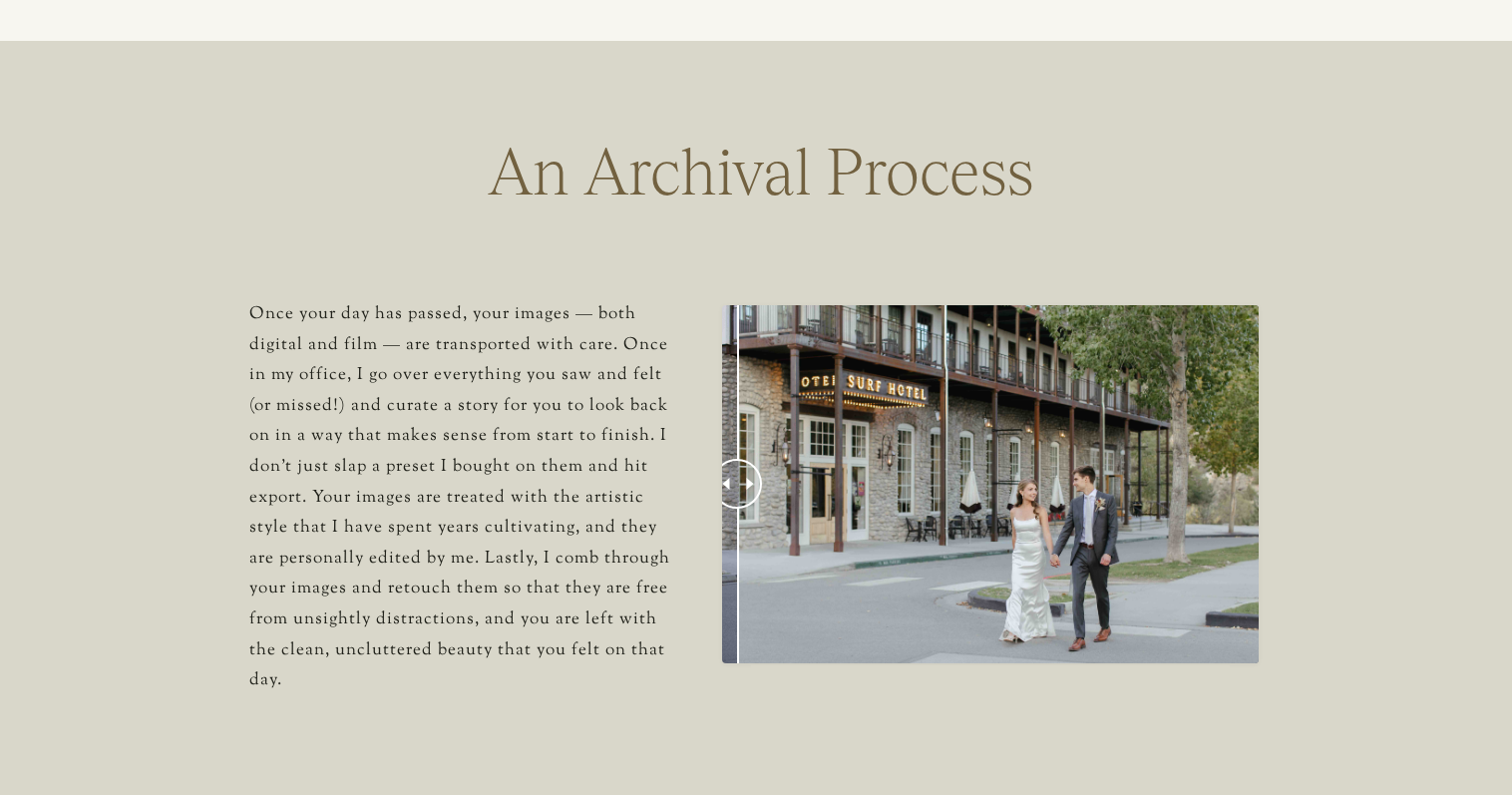 drag, startPoint x: 979, startPoint y: 495, endPoint x: 532, endPoint y: 497, distance: 447.00447 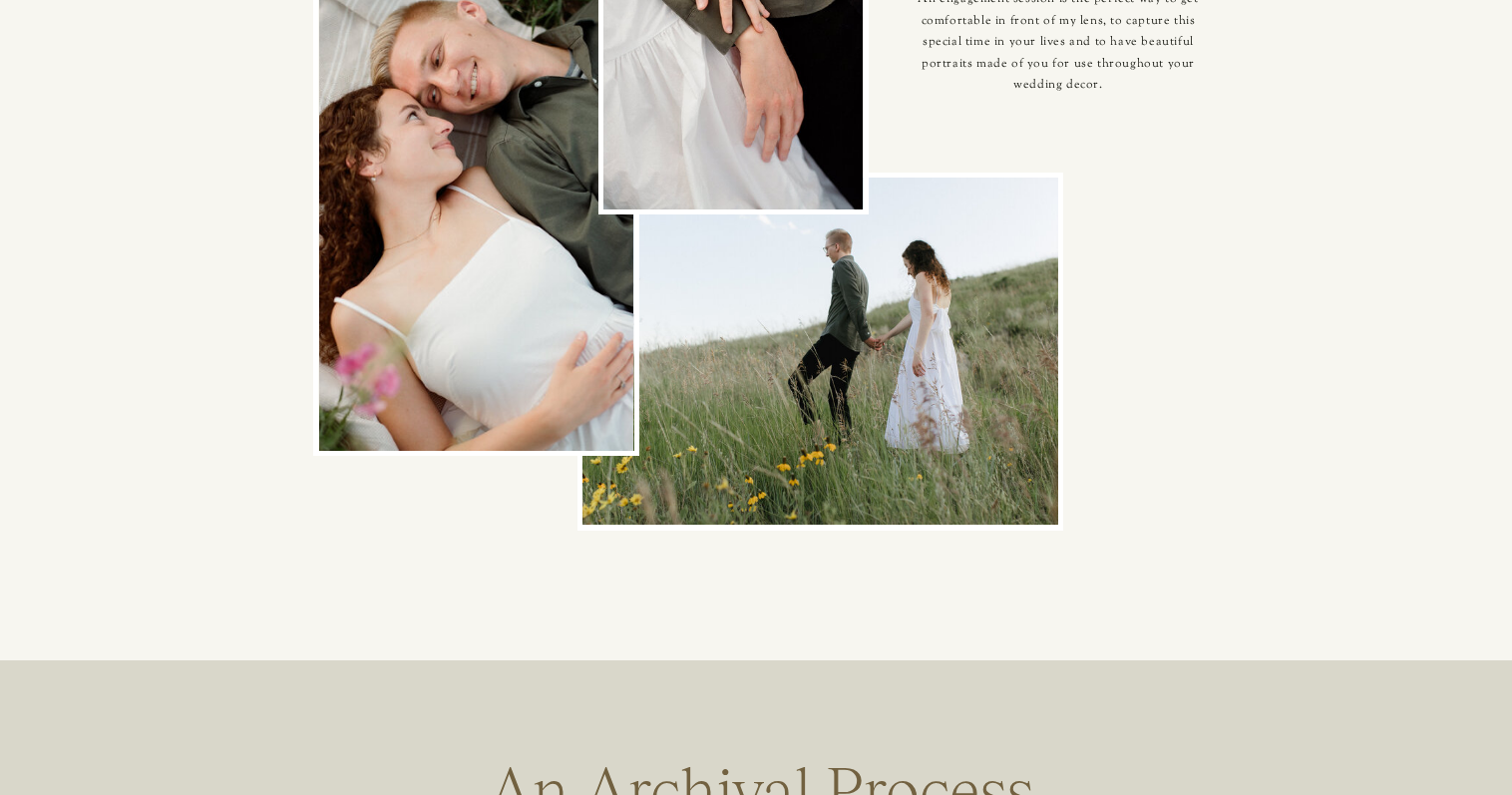 scroll, scrollTop: 6184, scrollLeft: 0, axis: vertical 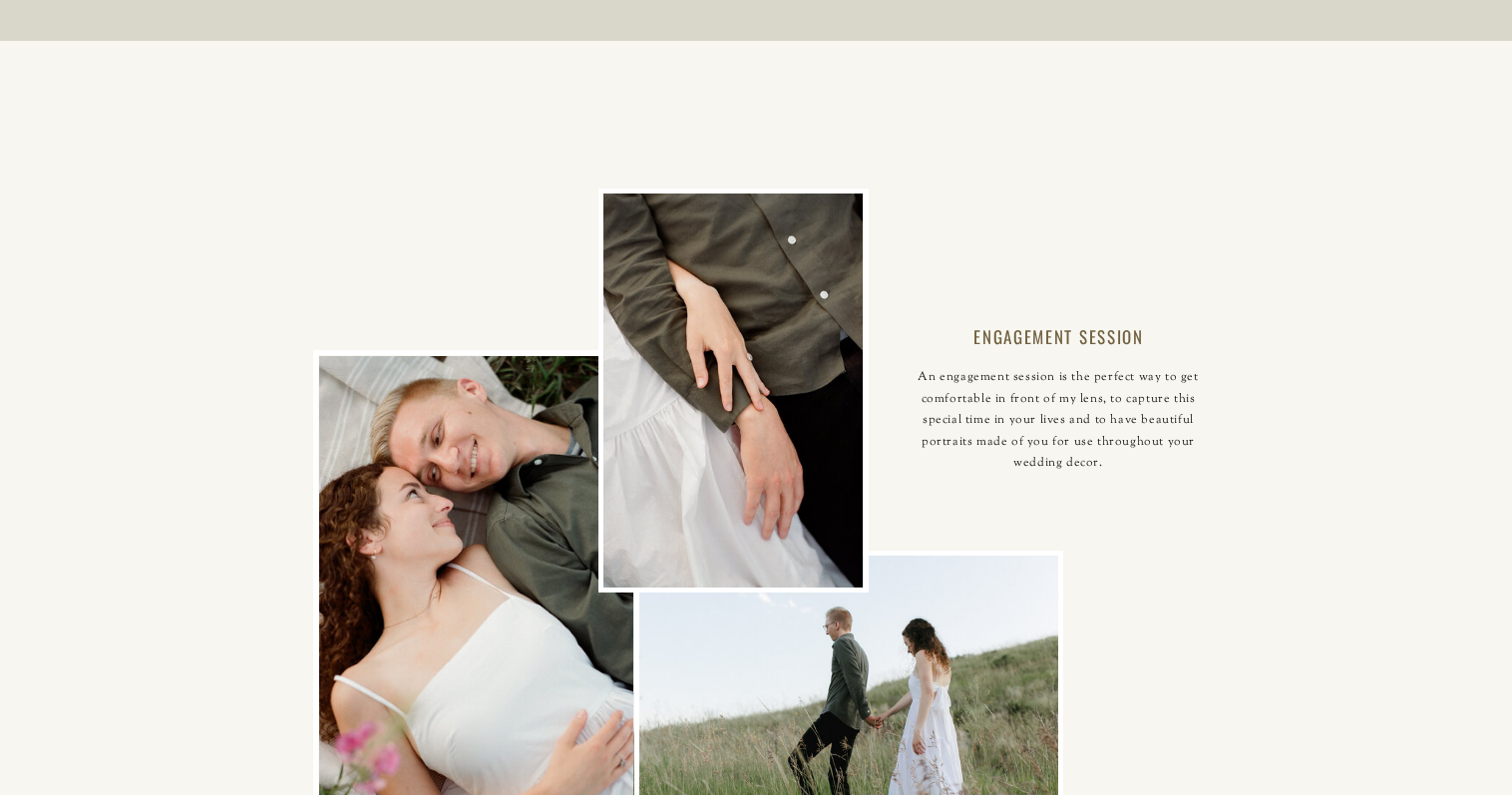 click on "An engagement session is the perfect way to get comfortable in front of my lens, to capture this special time in your lives and to have beautiful portraits made of you for use throughout your wedding decor." at bounding box center (1058, 442) 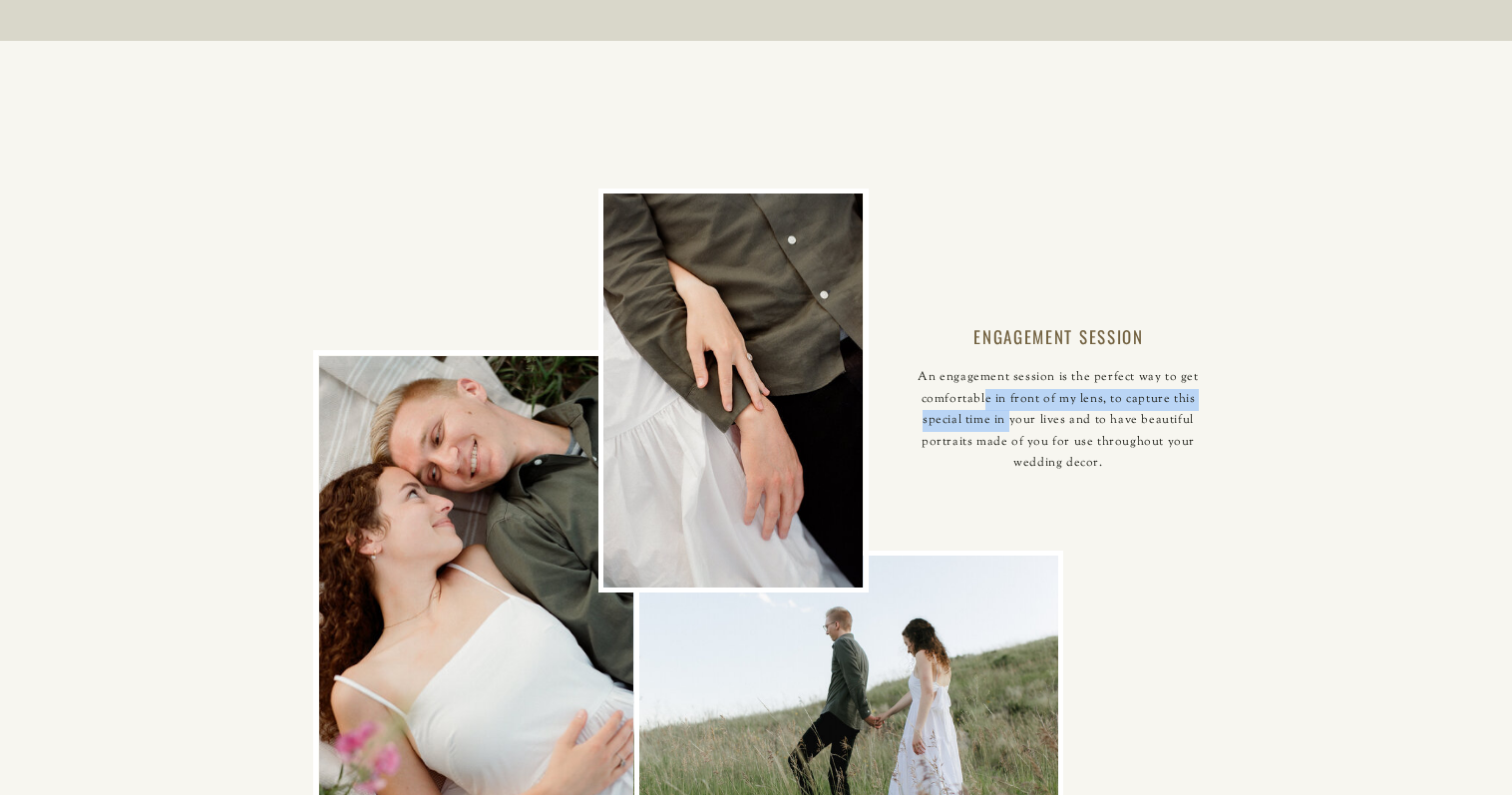 drag, startPoint x: 1003, startPoint y: 405, endPoint x: 1012, endPoint y: 411, distance: 10.816654 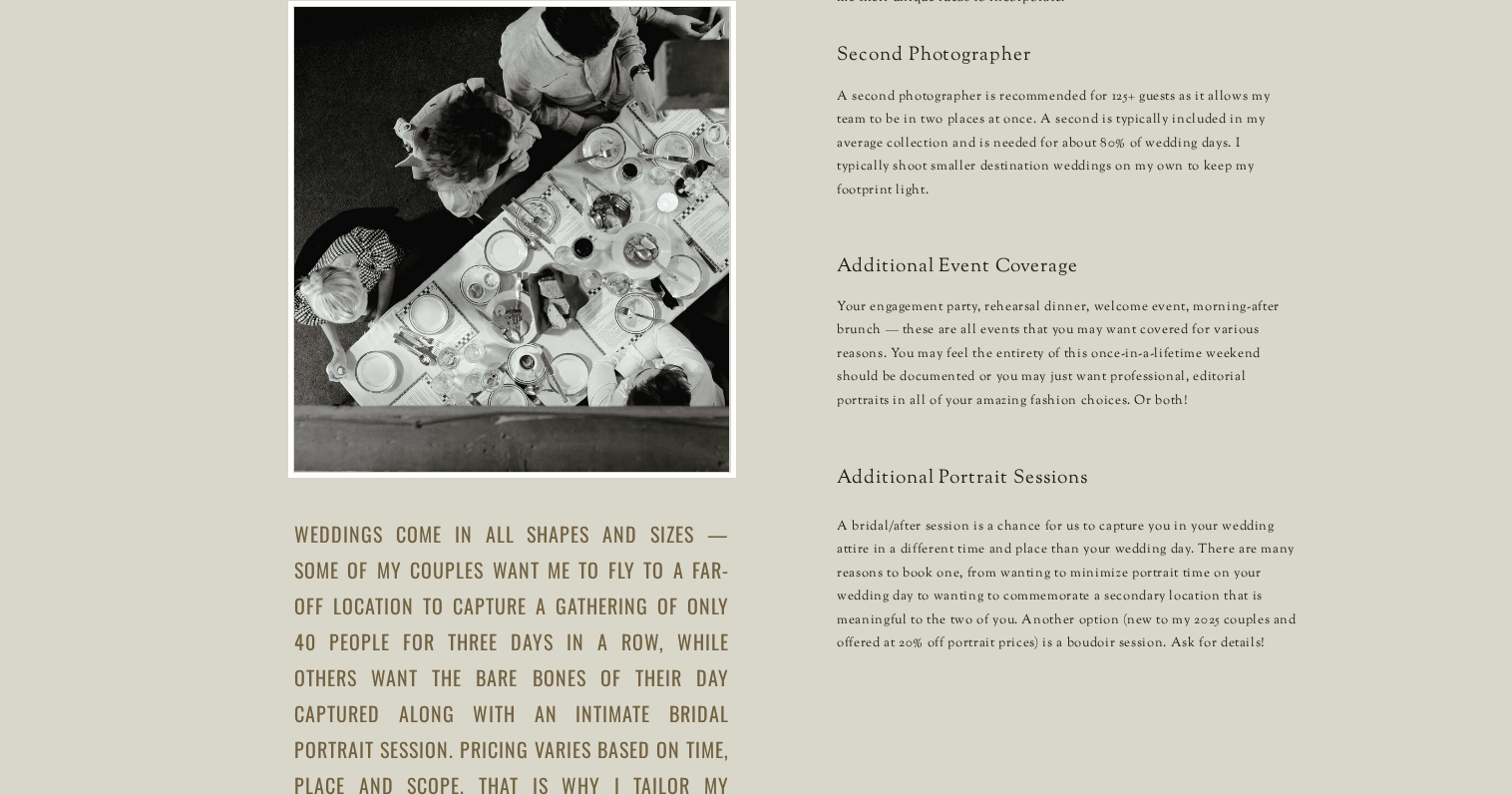 scroll, scrollTop: 2893, scrollLeft: 0, axis: vertical 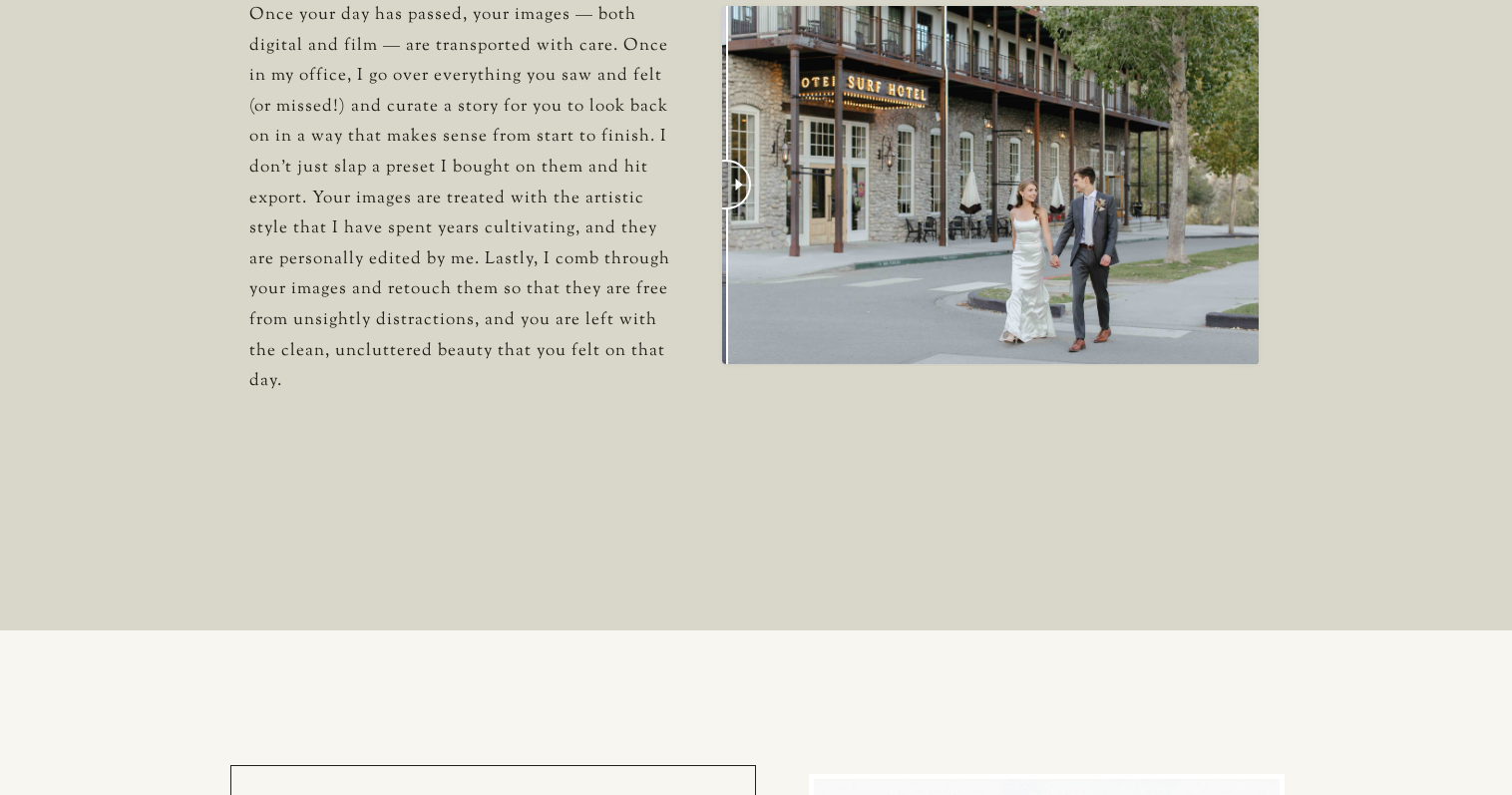 drag, startPoint x: 975, startPoint y: 206, endPoint x: 262, endPoint y: 219, distance: 713.1185 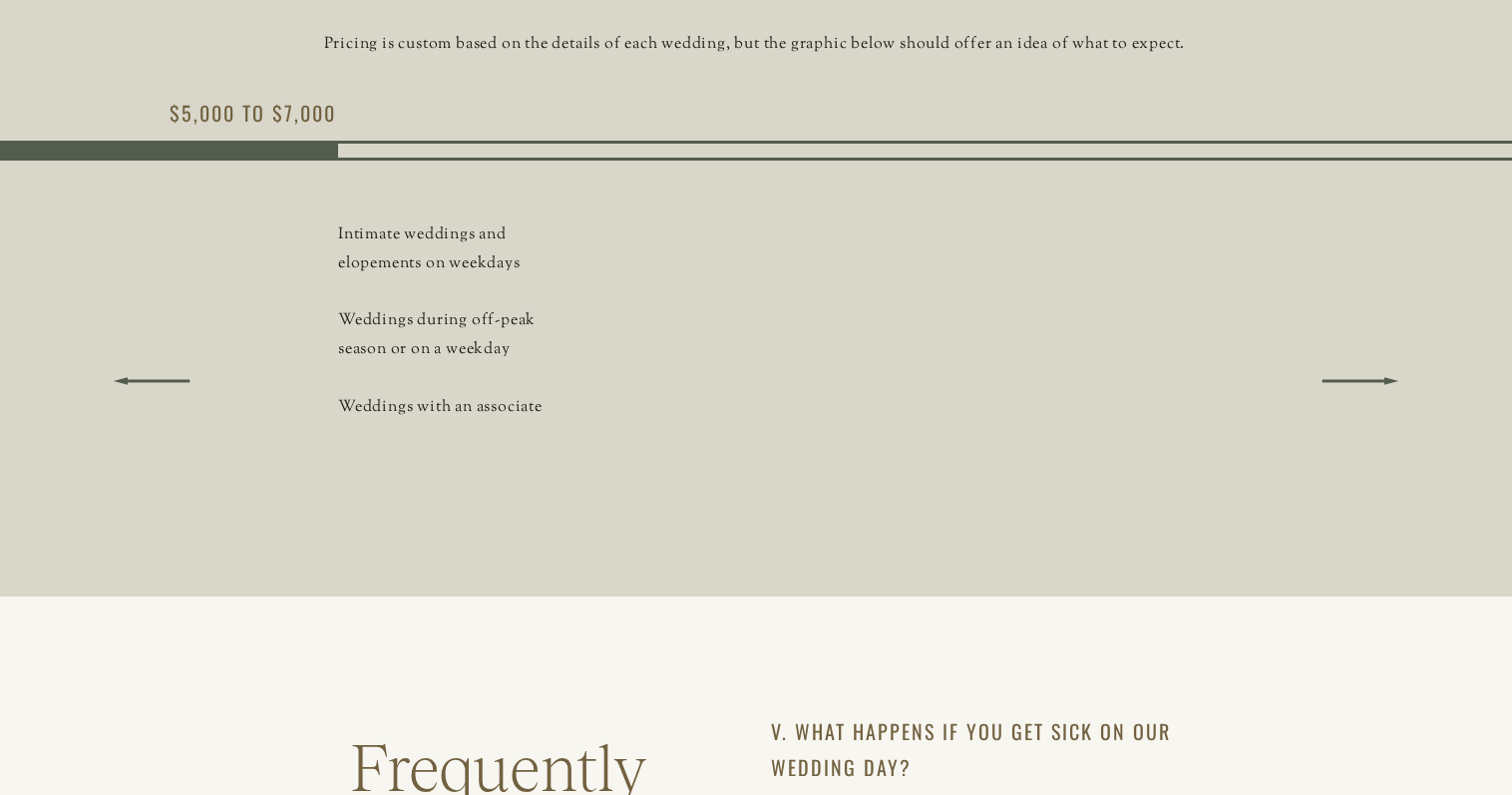 scroll, scrollTop: 9177, scrollLeft: 0, axis: vertical 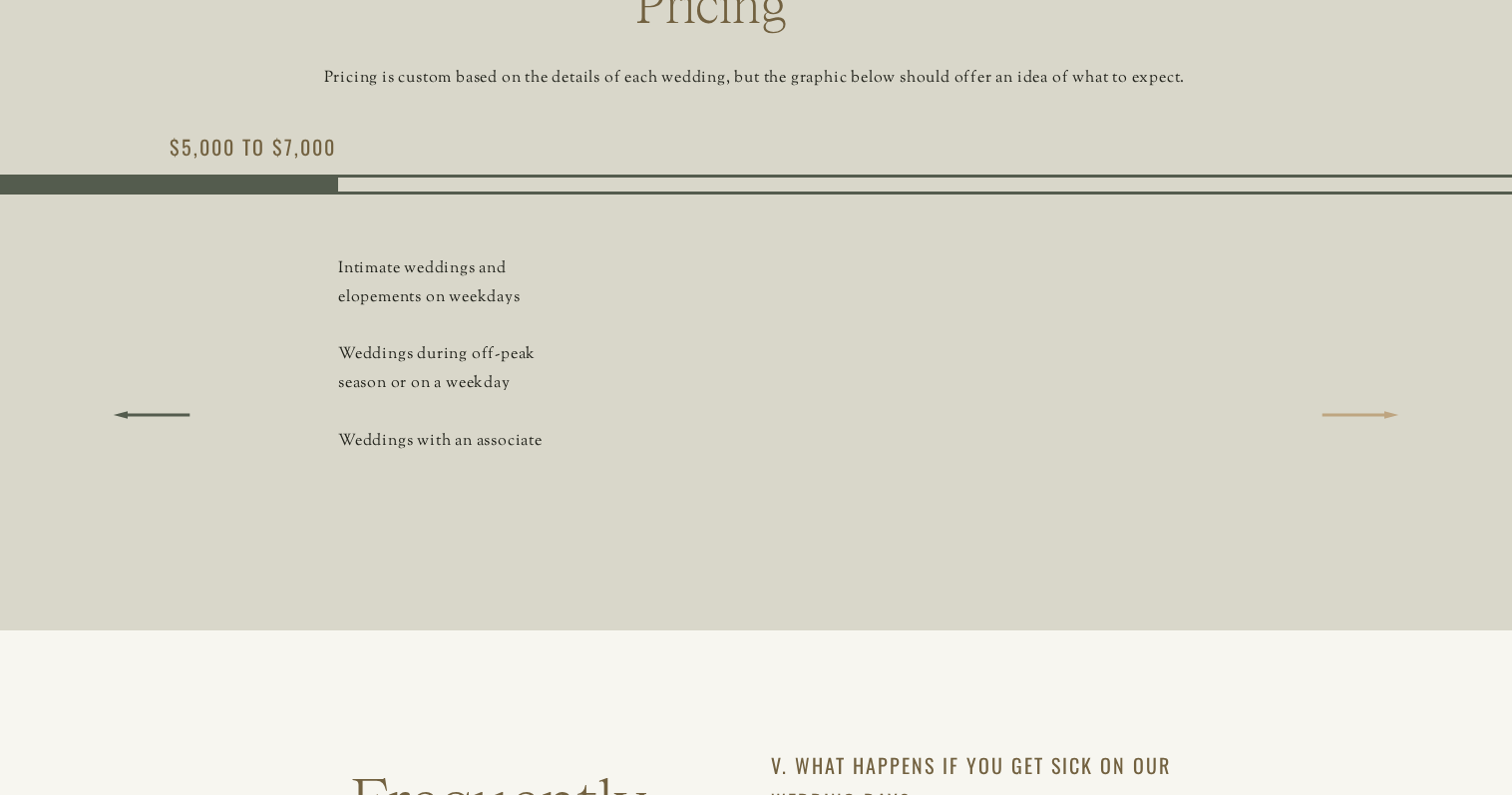 click at bounding box center (1360, 415) 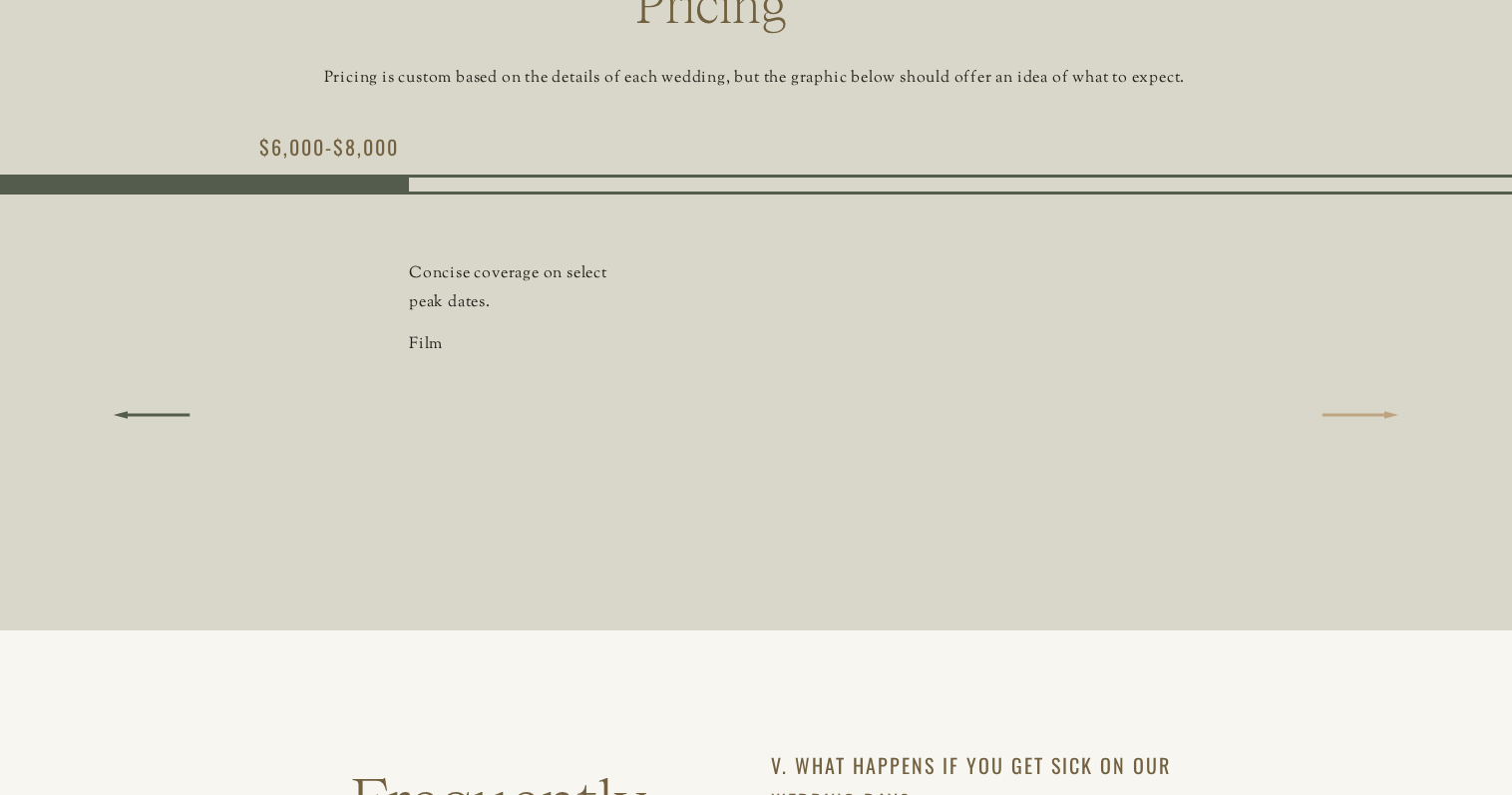 click at bounding box center [1360, 415] 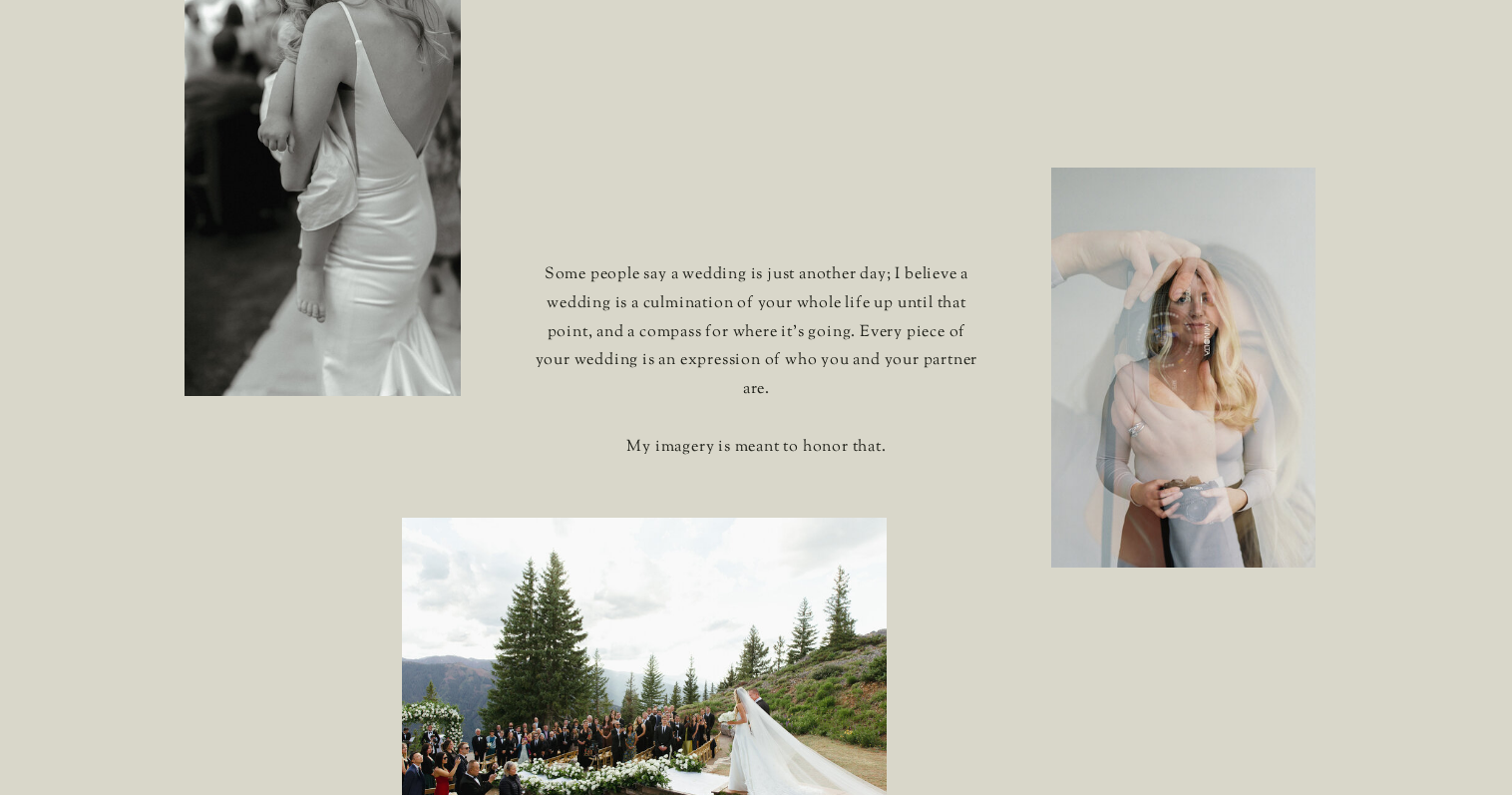 scroll, scrollTop: 1097, scrollLeft: 0, axis: vertical 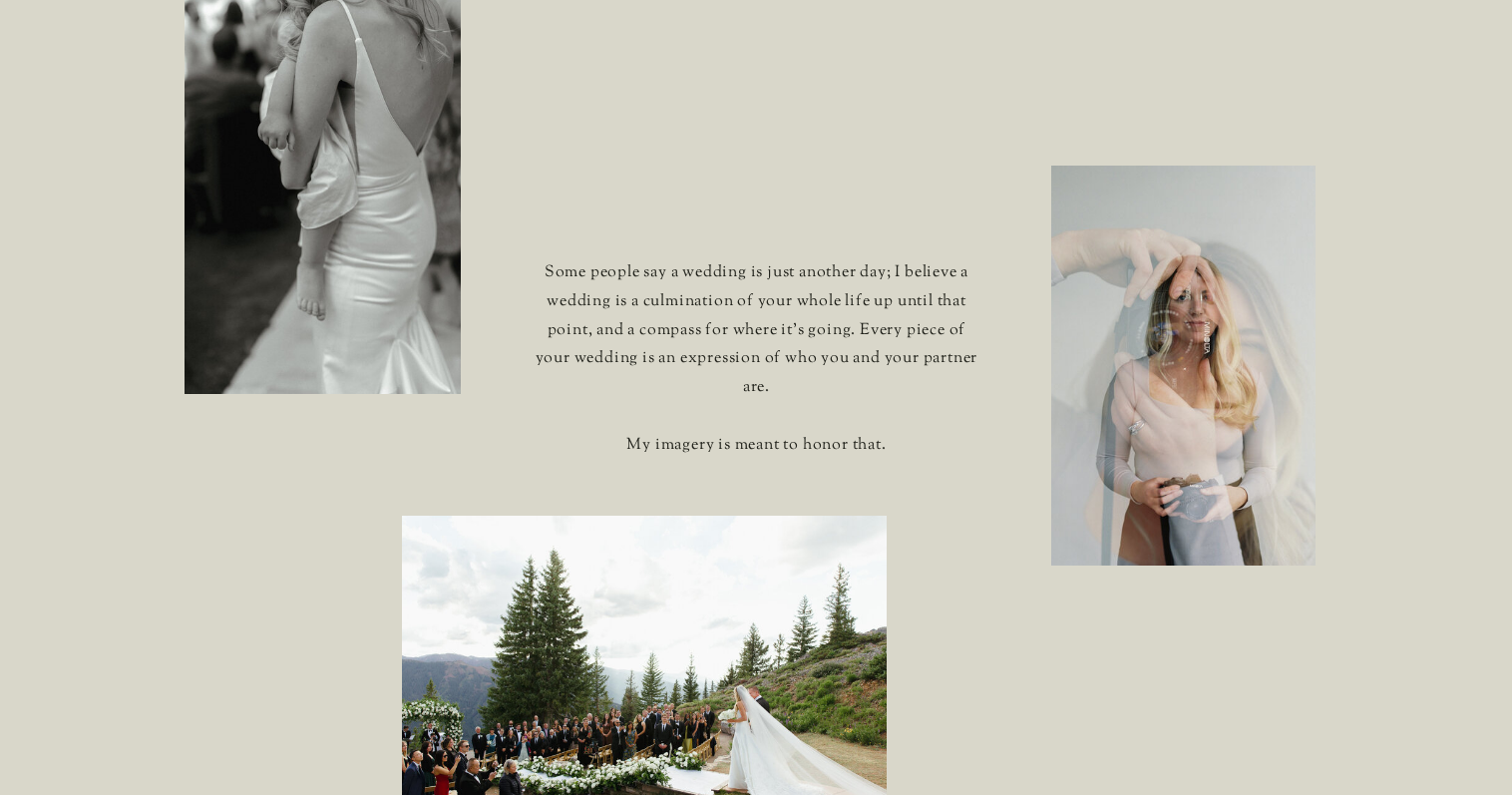 click on "Some people say a wedding is just another day; I believe a wedding is a culmination of your whole life up until that point, and a compass for where it’s going. Every piece of your wedding is an expression of who you and your partner are.   My imagery is meant to honor that." at bounding box center [756, 358] 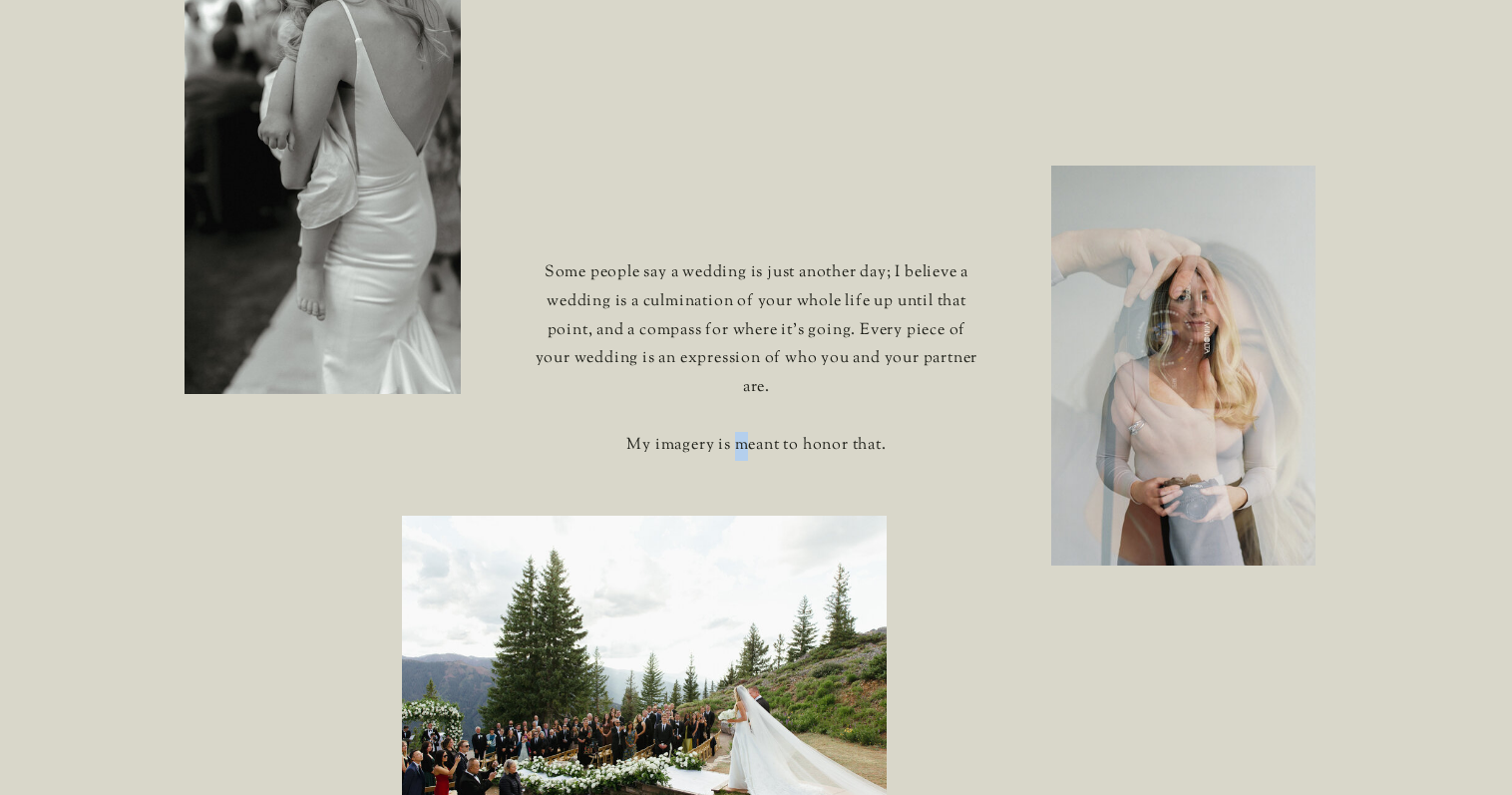click on "Some people say a wedding is just another day; I believe a wedding is a culmination of your whole life up until that point, and a compass for where it’s going. Every piece of your wedding is an expression of who you and your partner are.   My imagery is meant to honor that." at bounding box center [756, 358] 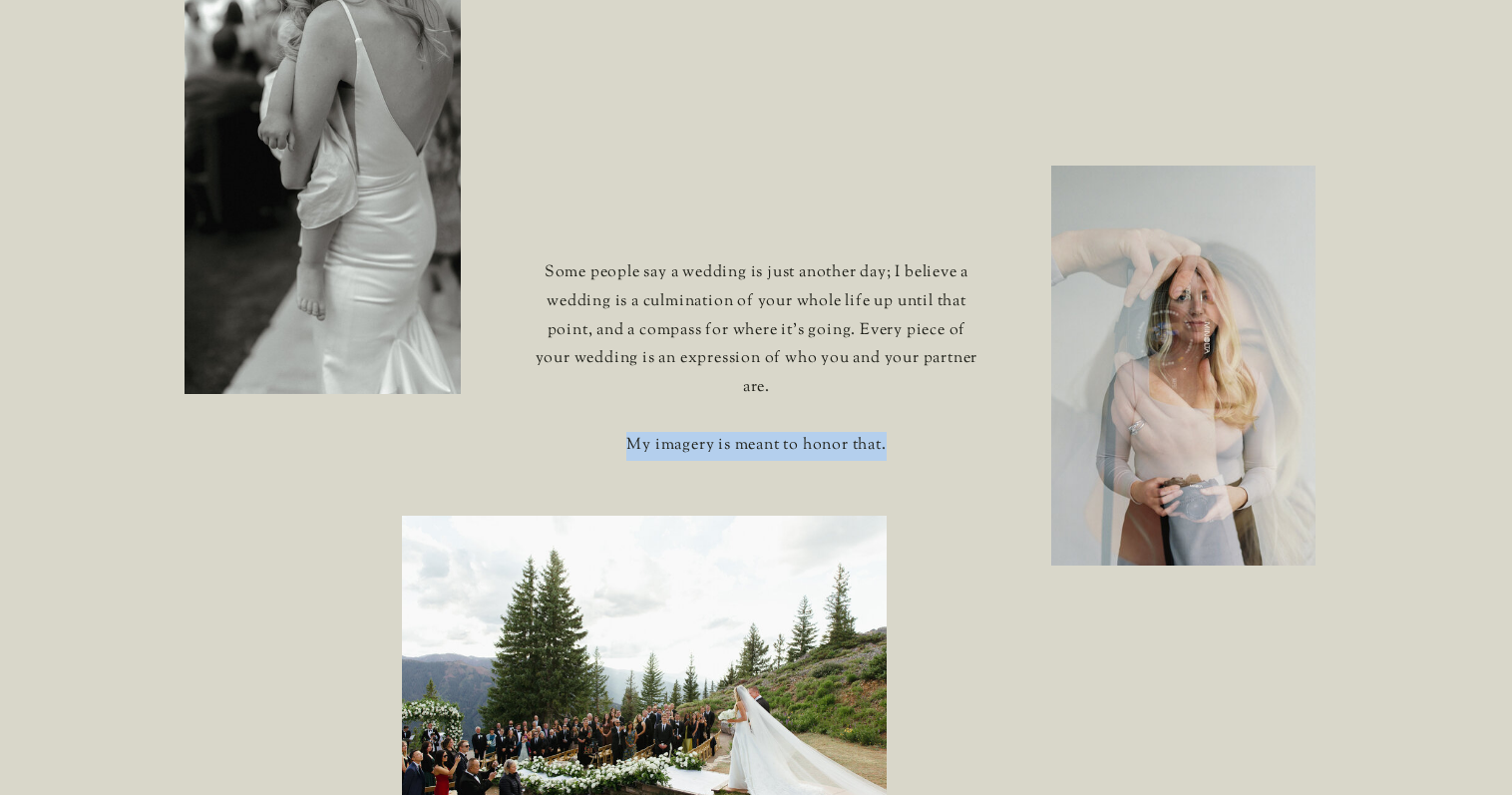 click on "Some people say a wedding is just another day; I believe a wedding is a culmination of your whole life up until that point, and a compass for where it’s going. Every piece of your wedding is an expression of who you and your partner are.   My imagery is meant to honor that." at bounding box center (756, 358) 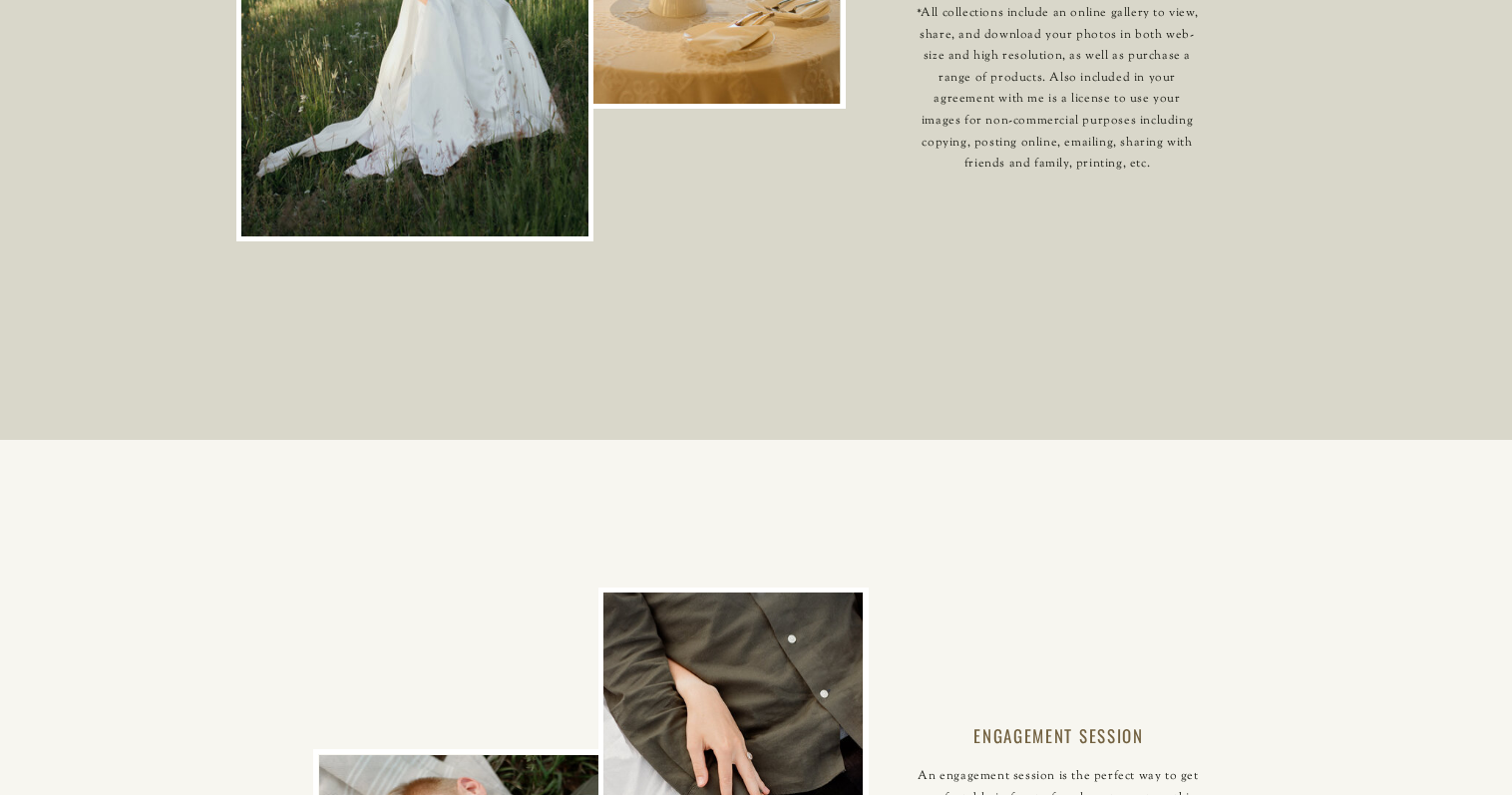 scroll, scrollTop: 5386, scrollLeft: 0, axis: vertical 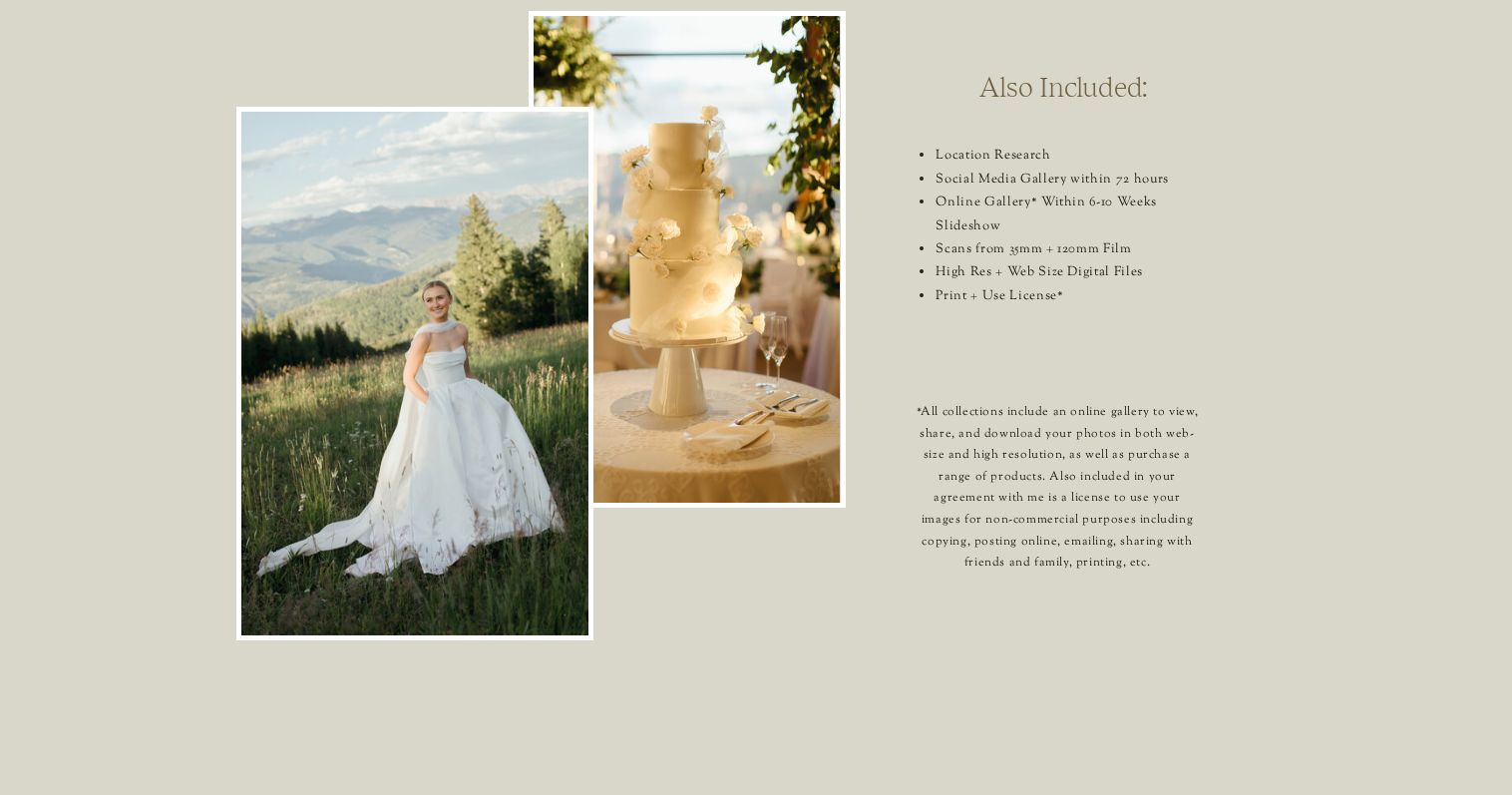 click on "Print + Use License*" at bounding box center (1073, 296) 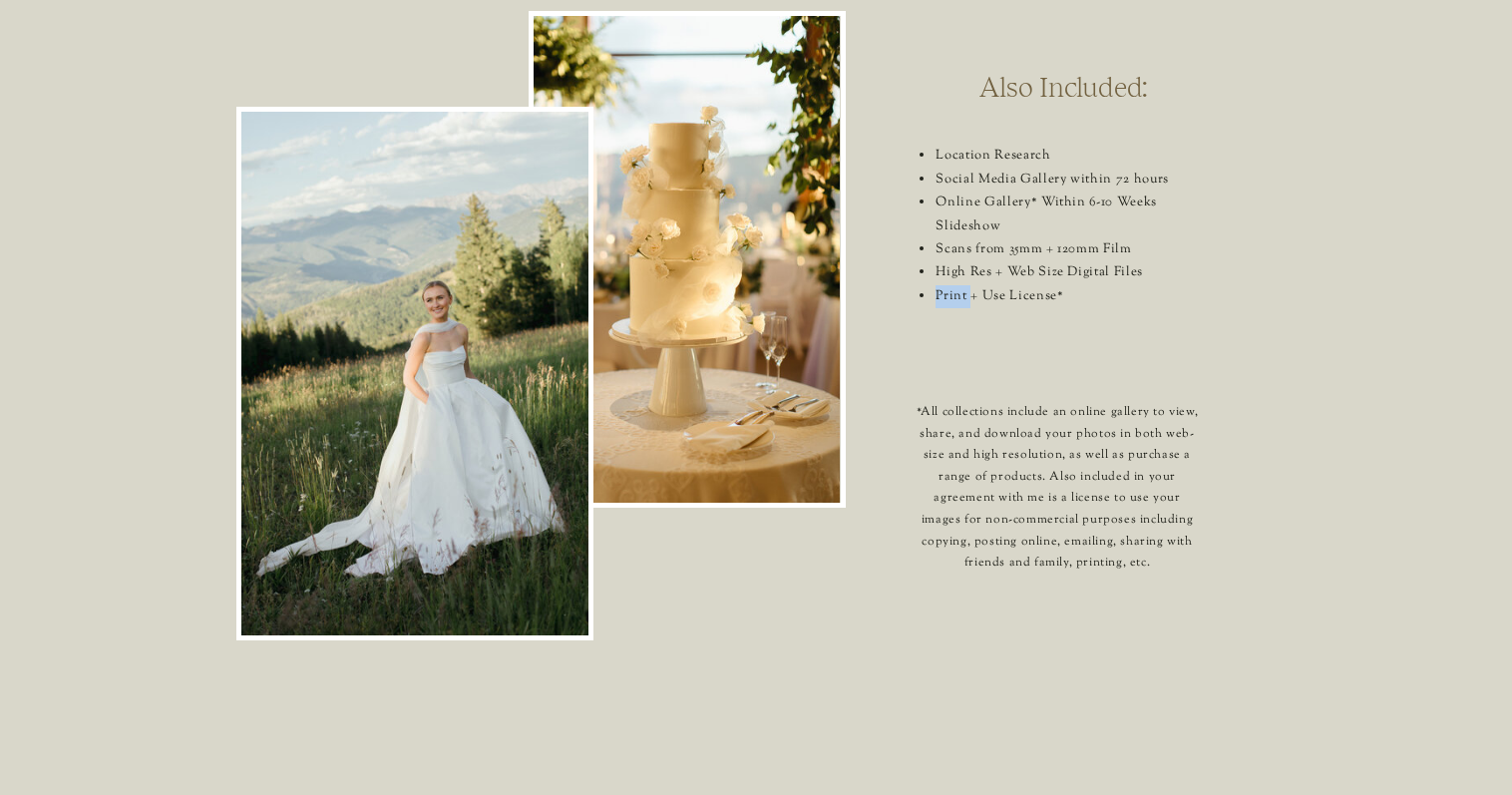 click on "Print + Use License*" at bounding box center (1073, 296) 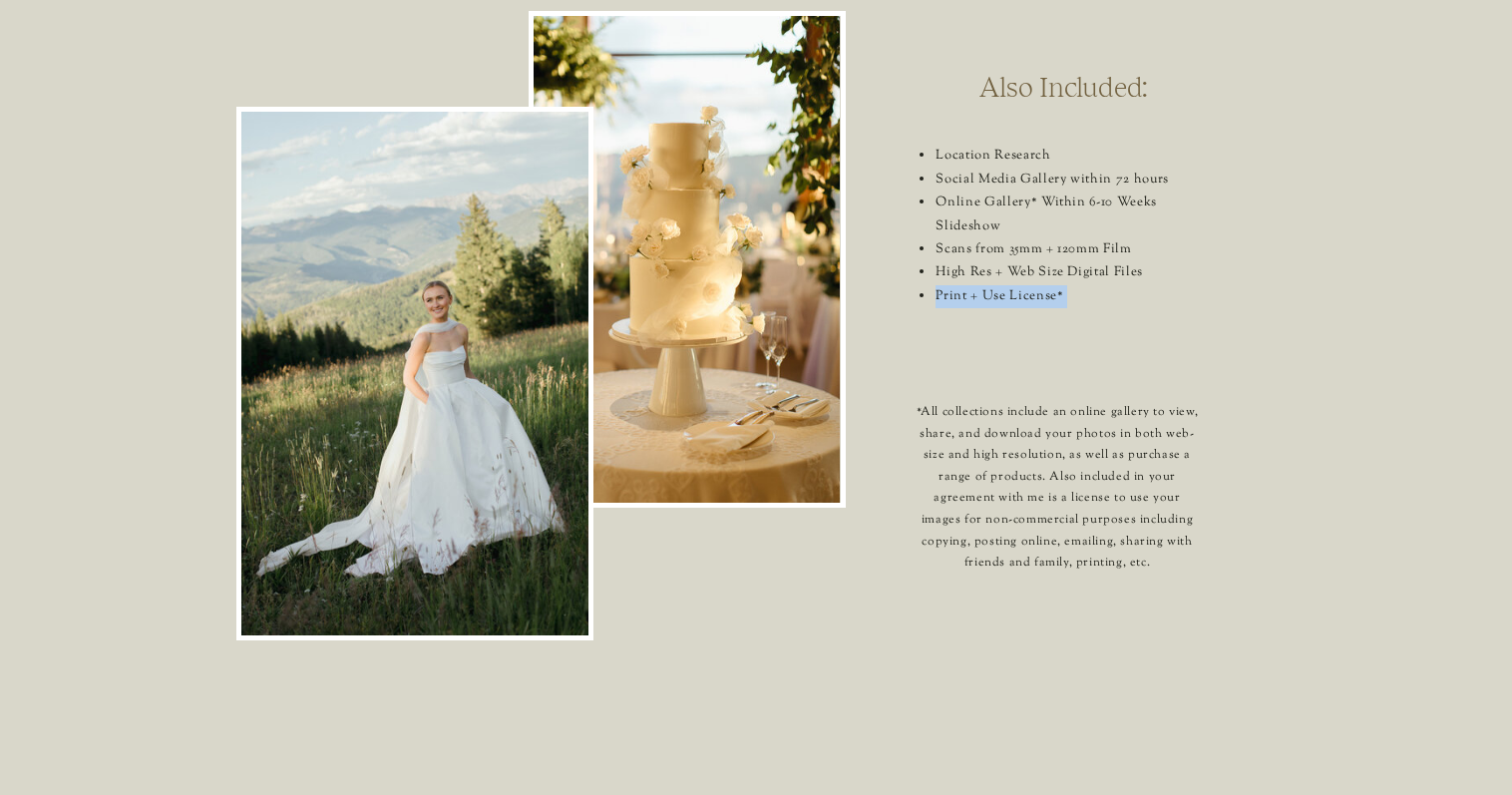 click on "Print + Use License*" at bounding box center (1073, 296) 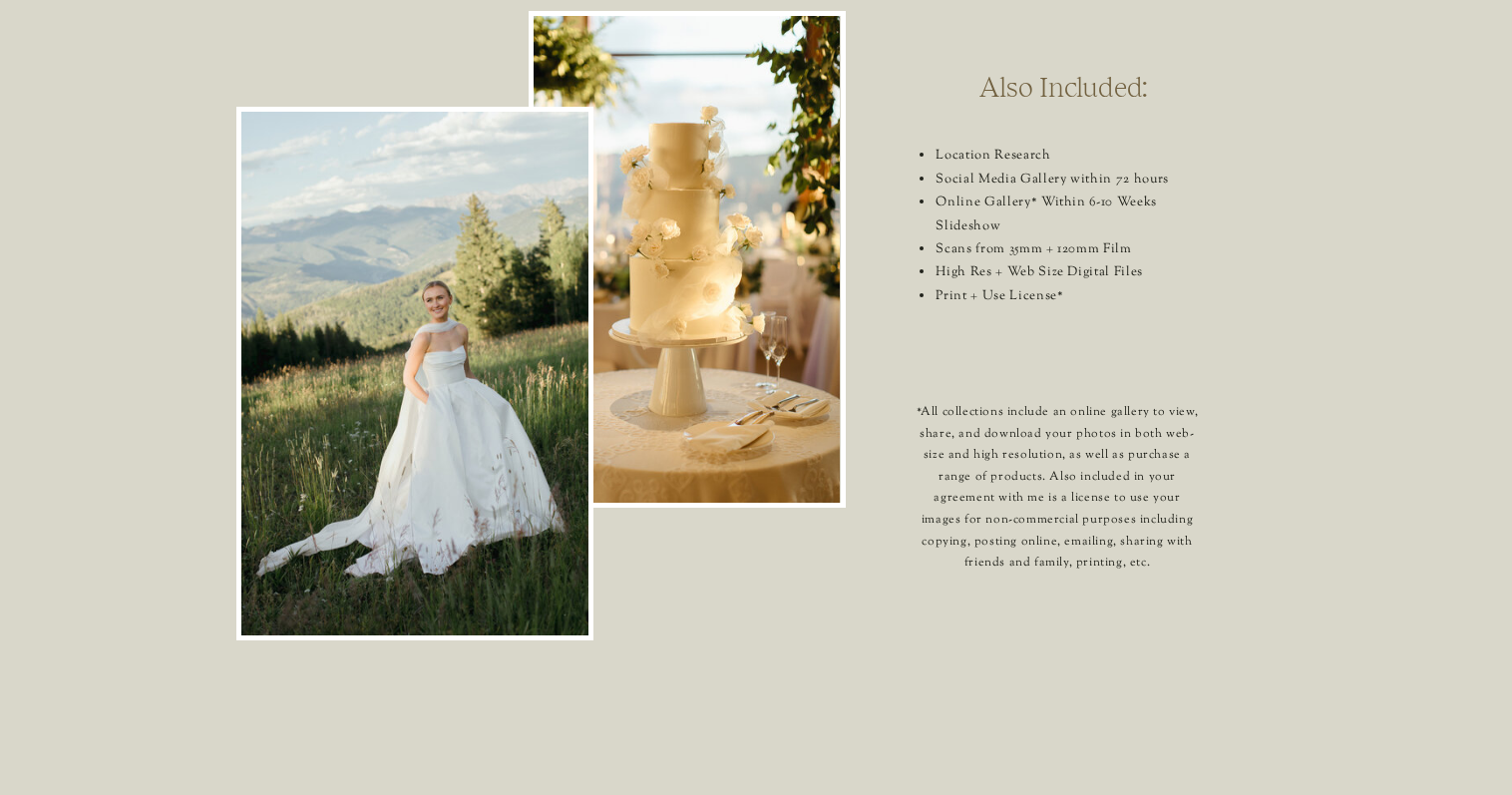 click on "High Res + Web Size Digital Files" at bounding box center [1073, 272] 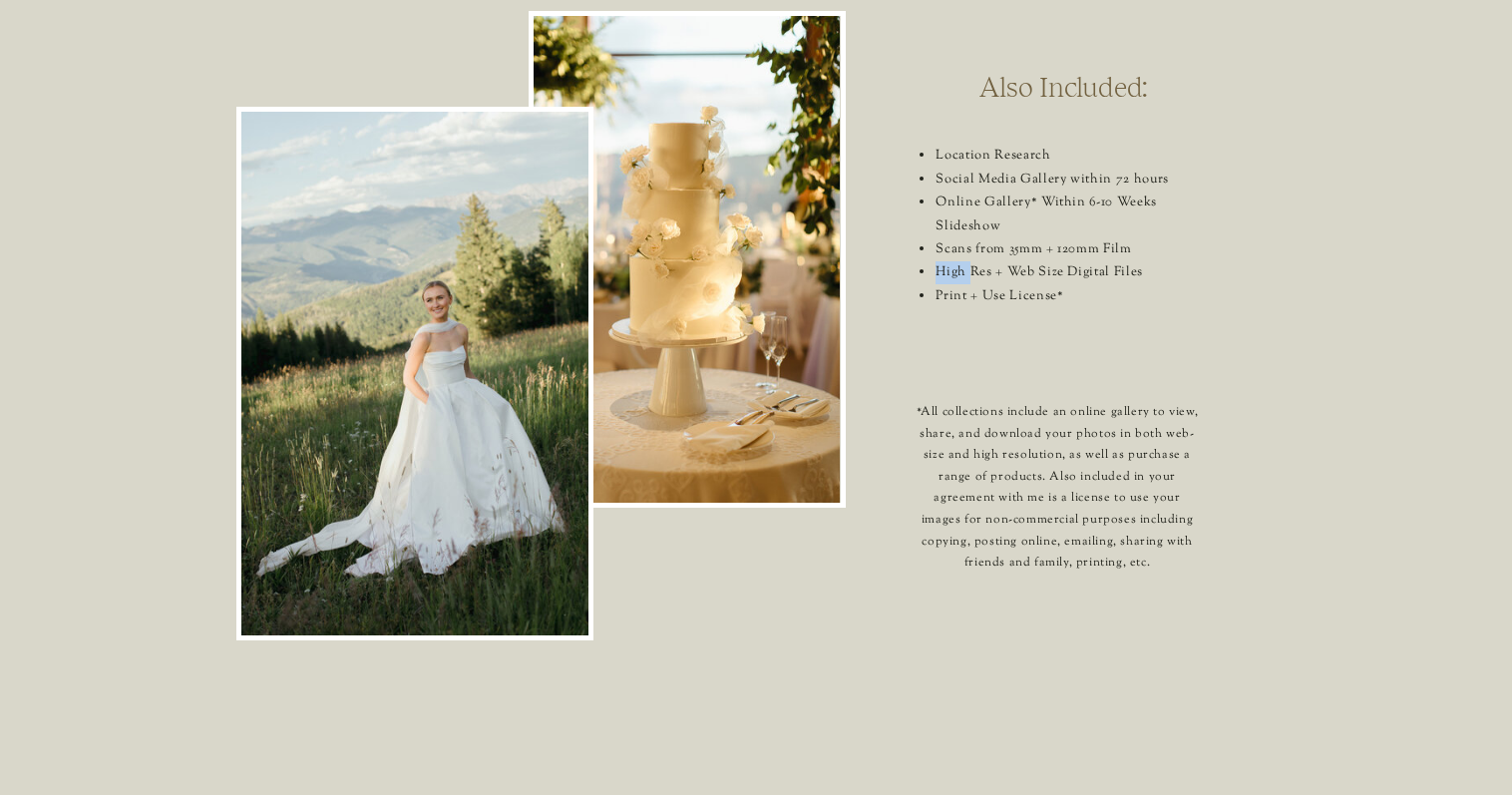 click on "High Res + Web Size Digital Files" at bounding box center (1073, 272) 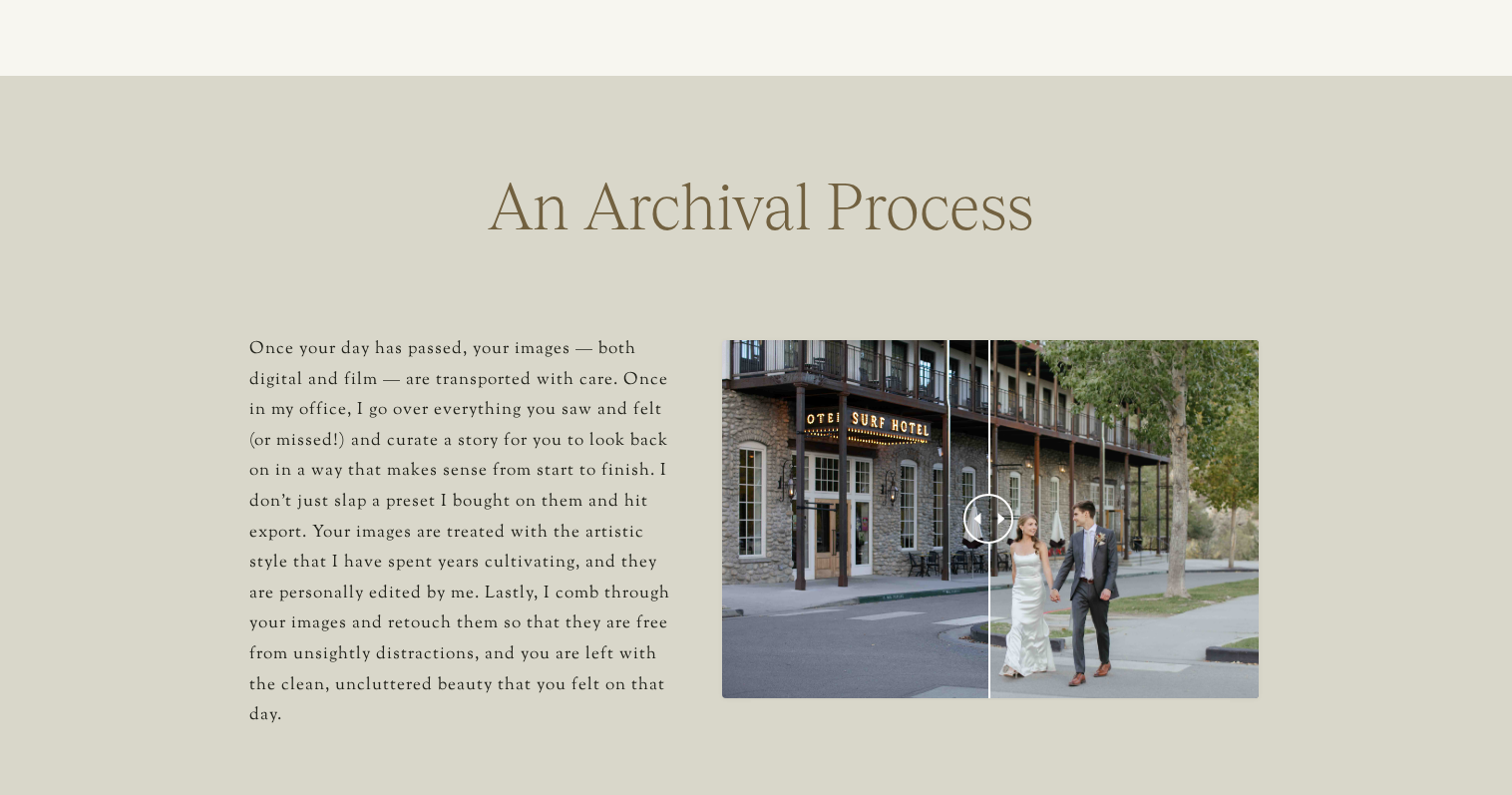 scroll, scrollTop: 7381, scrollLeft: 0, axis: vertical 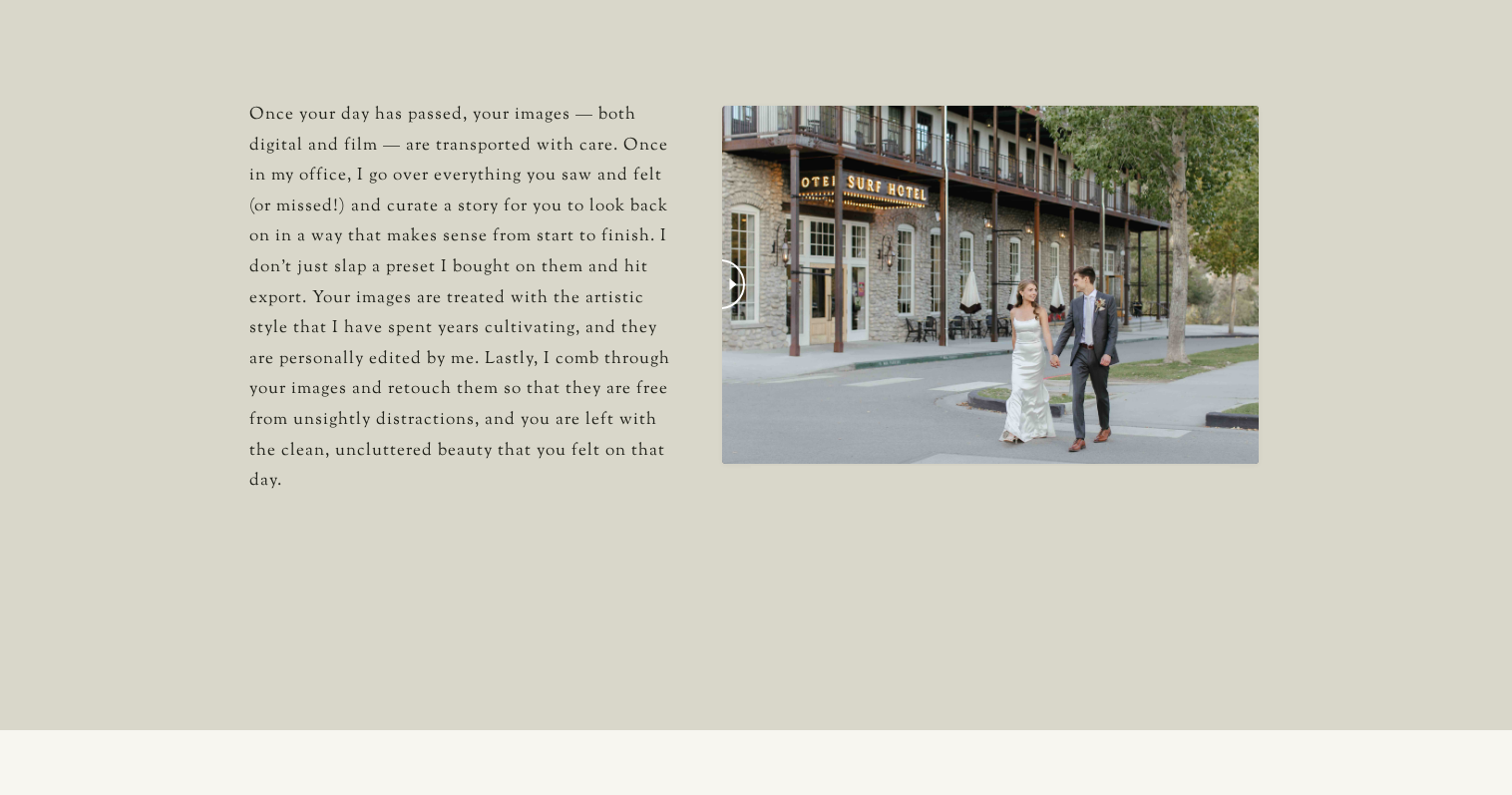 drag, startPoint x: 979, startPoint y: 286, endPoint x: 407, endPoint y: 310, distance: 572.5033 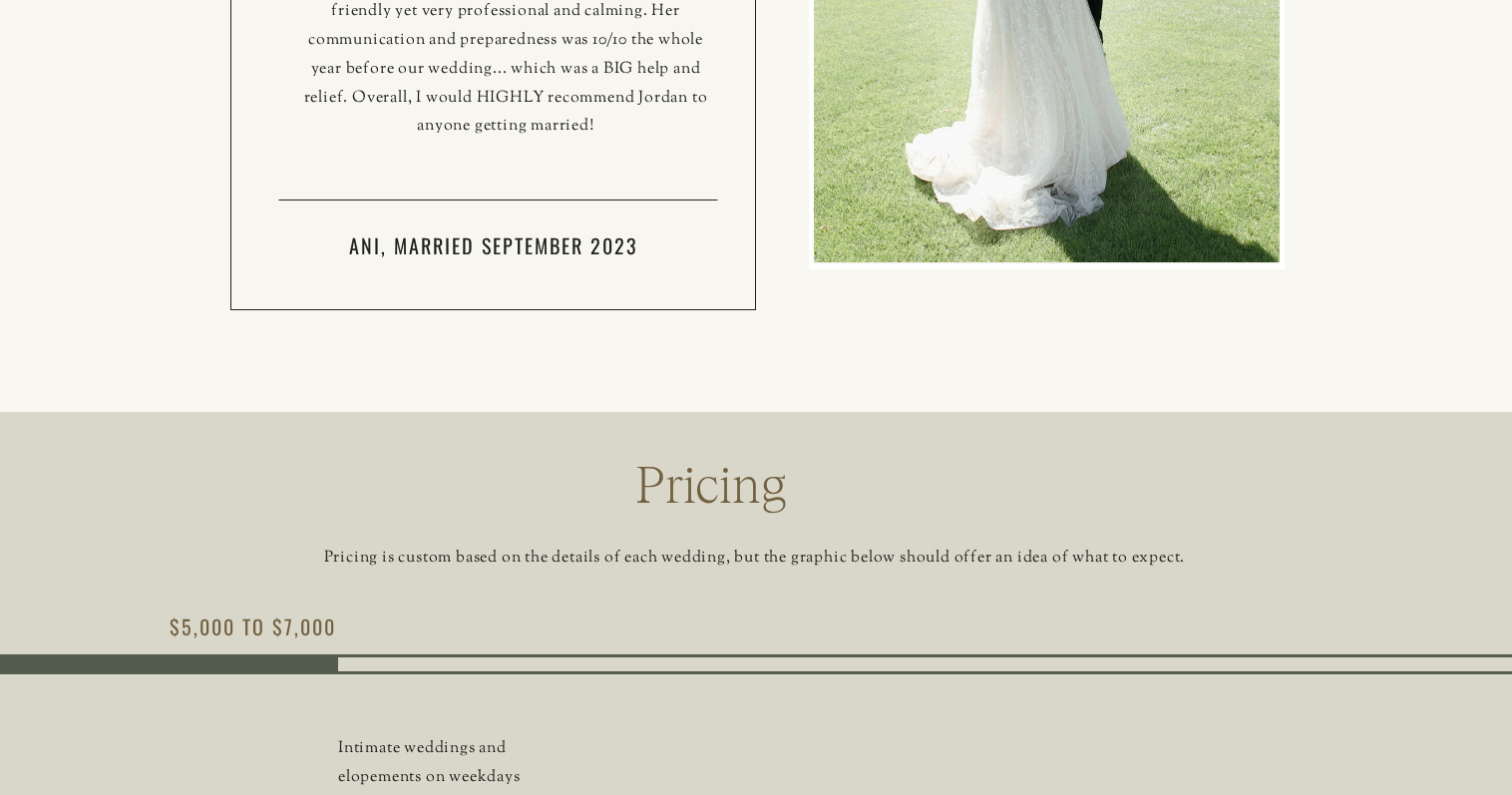 scroll, scrollTop: 8977, scrollLeft: 0, axis: vertical 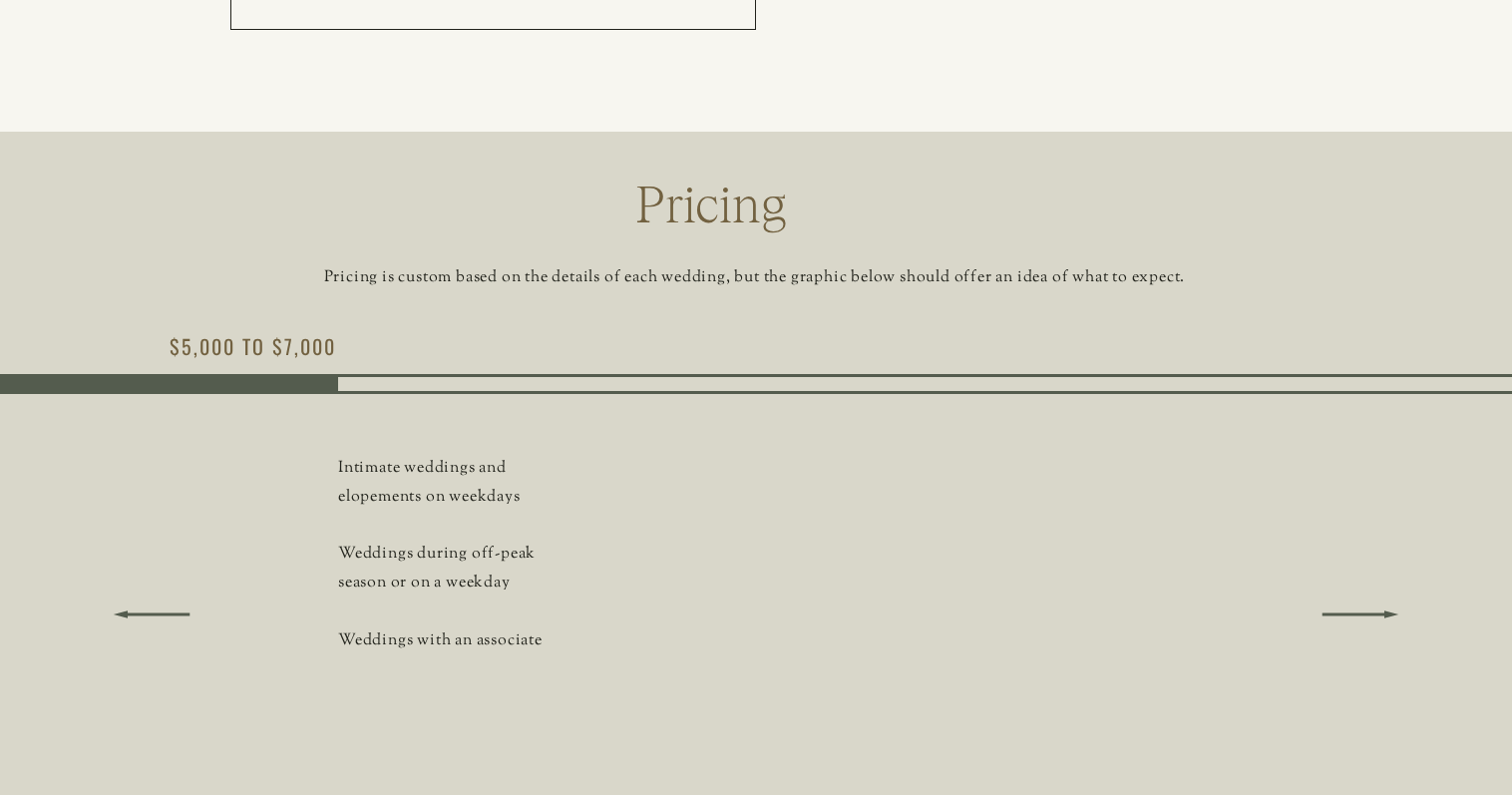 click on "Intimate weddings and elopements on weekdays  Weddings during off-peak season or on a weekday Weddings with an associate" at bounding box center (445, 572) 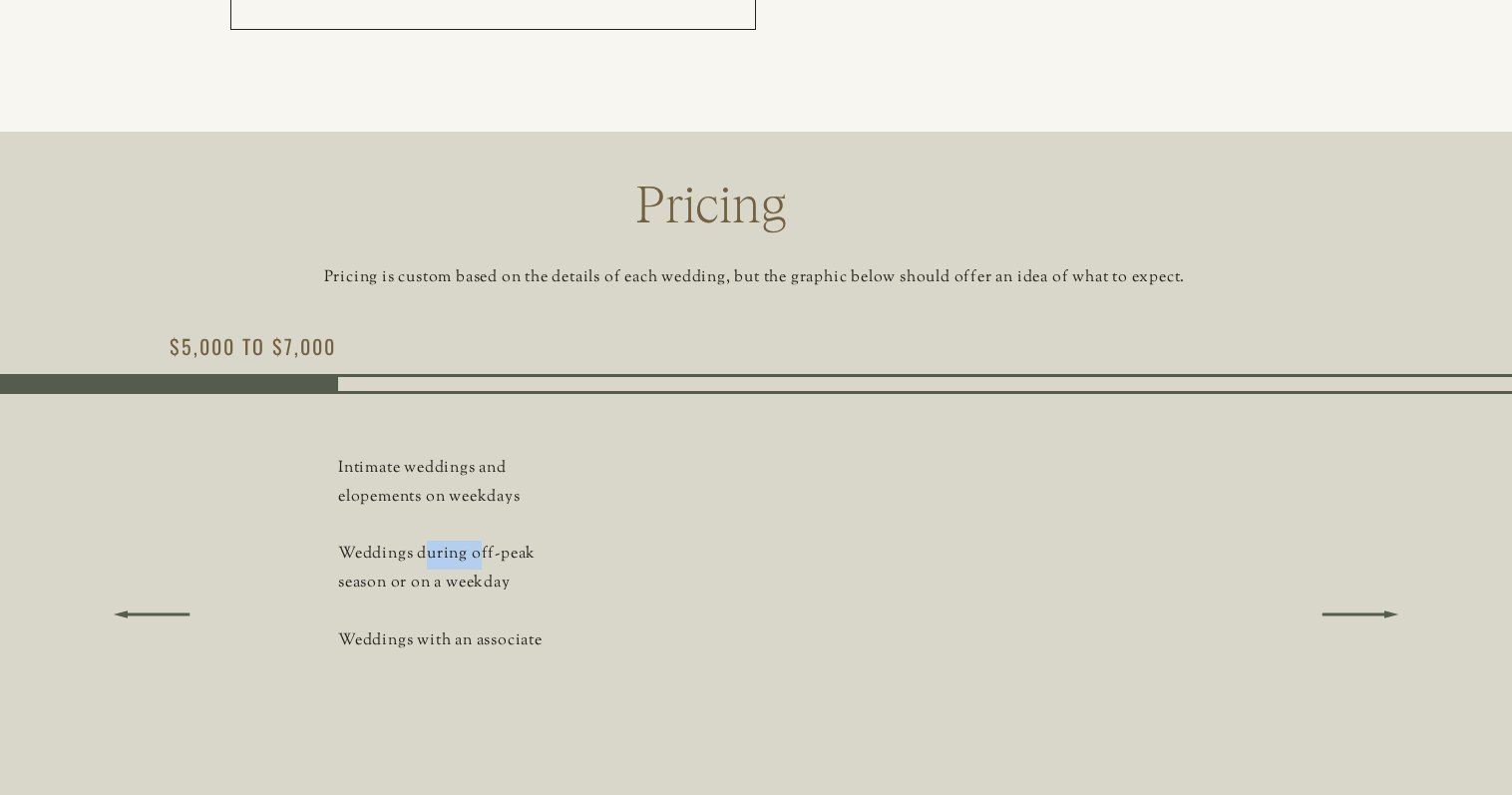 click on "Intimate weddings and elopements on weekdays  Weddings during off-peak season or on a weekday Weddings with an associate" at bounding box center (445, 572) 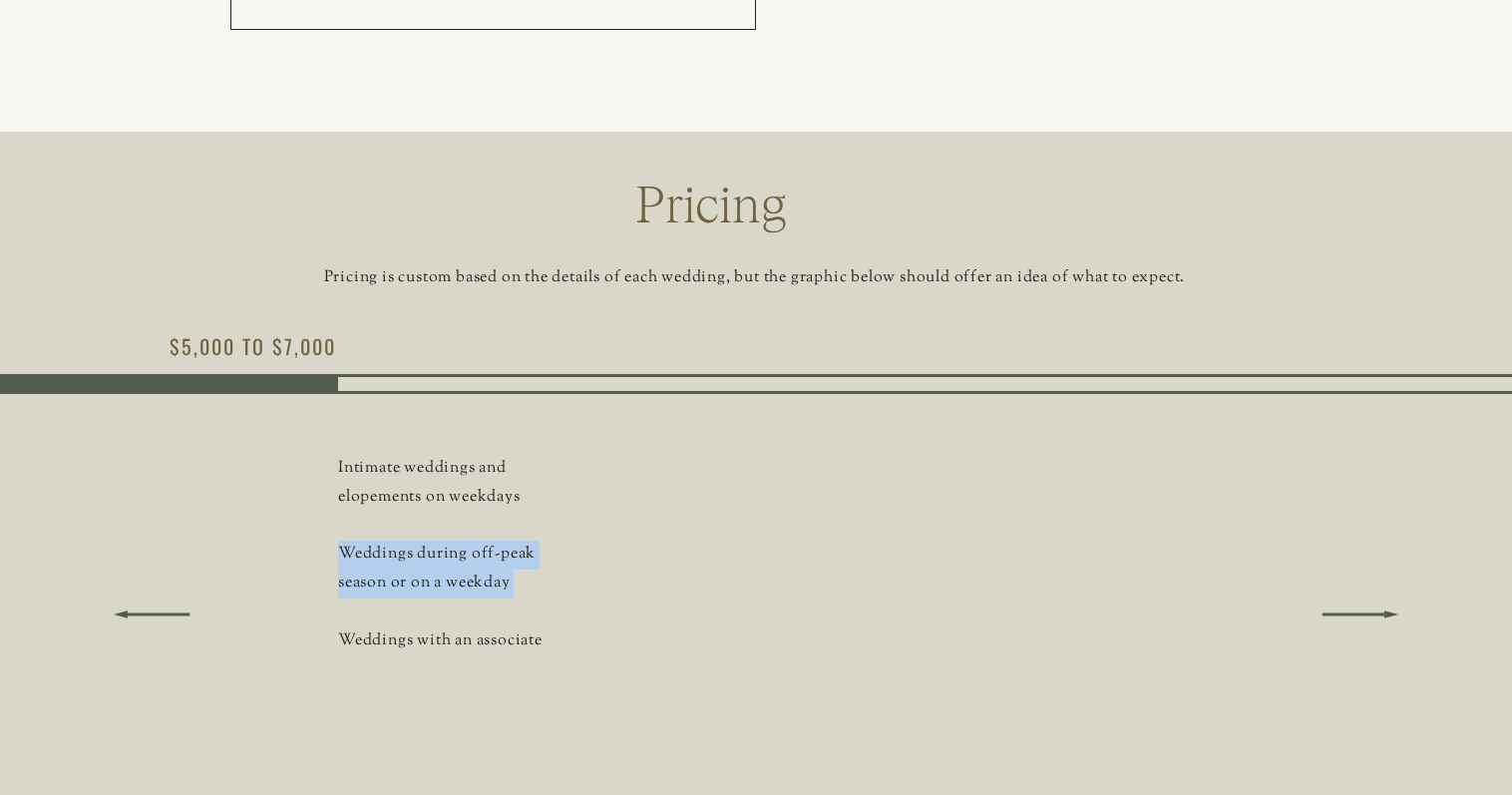 click on "Intimate weddings and elopements on weekdays  Weddings during off-peak season or on a weekday Weddings with an associate" at bounding box center [445, 572] 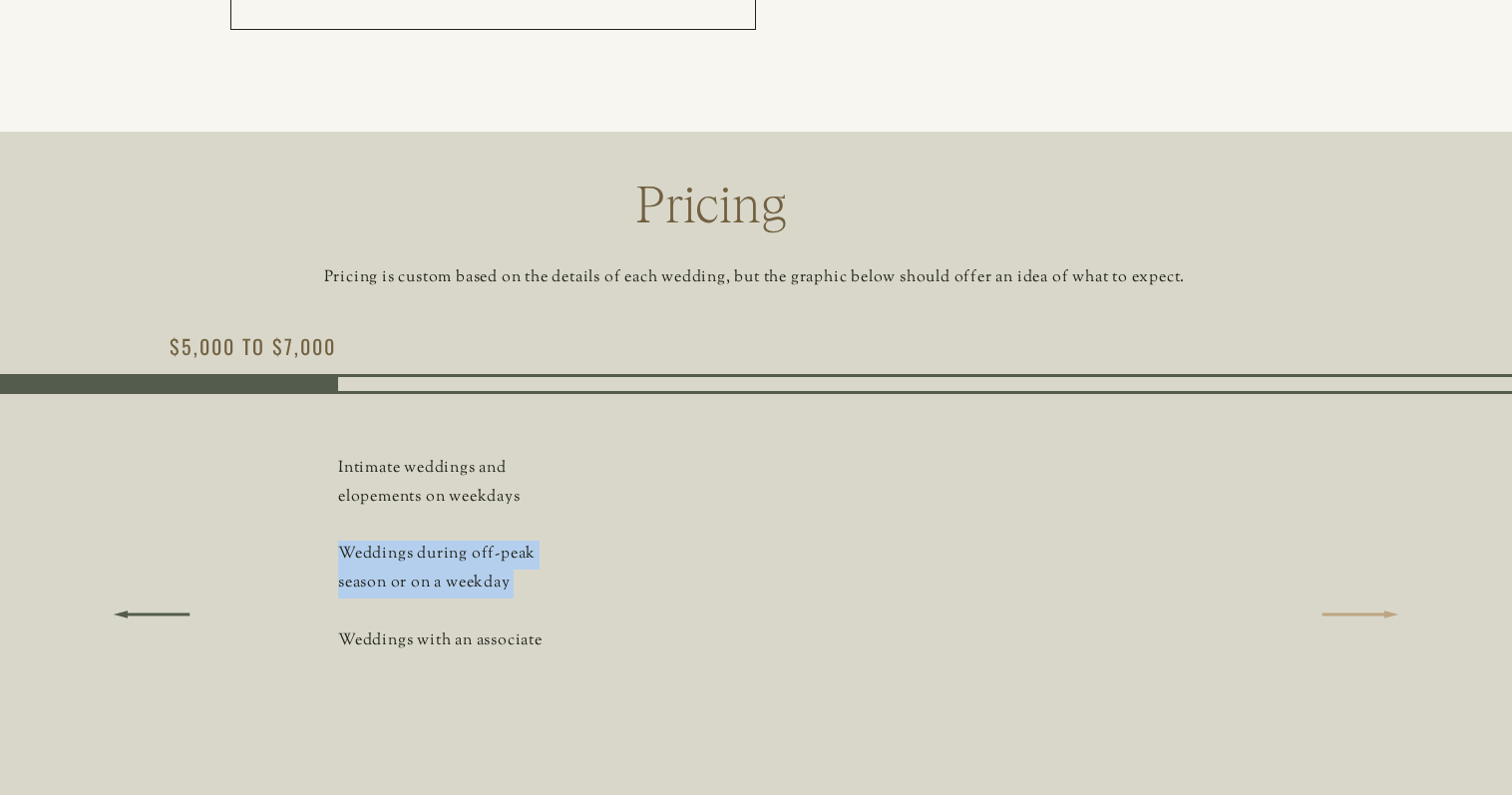 click at bounding box center [1360, 614] 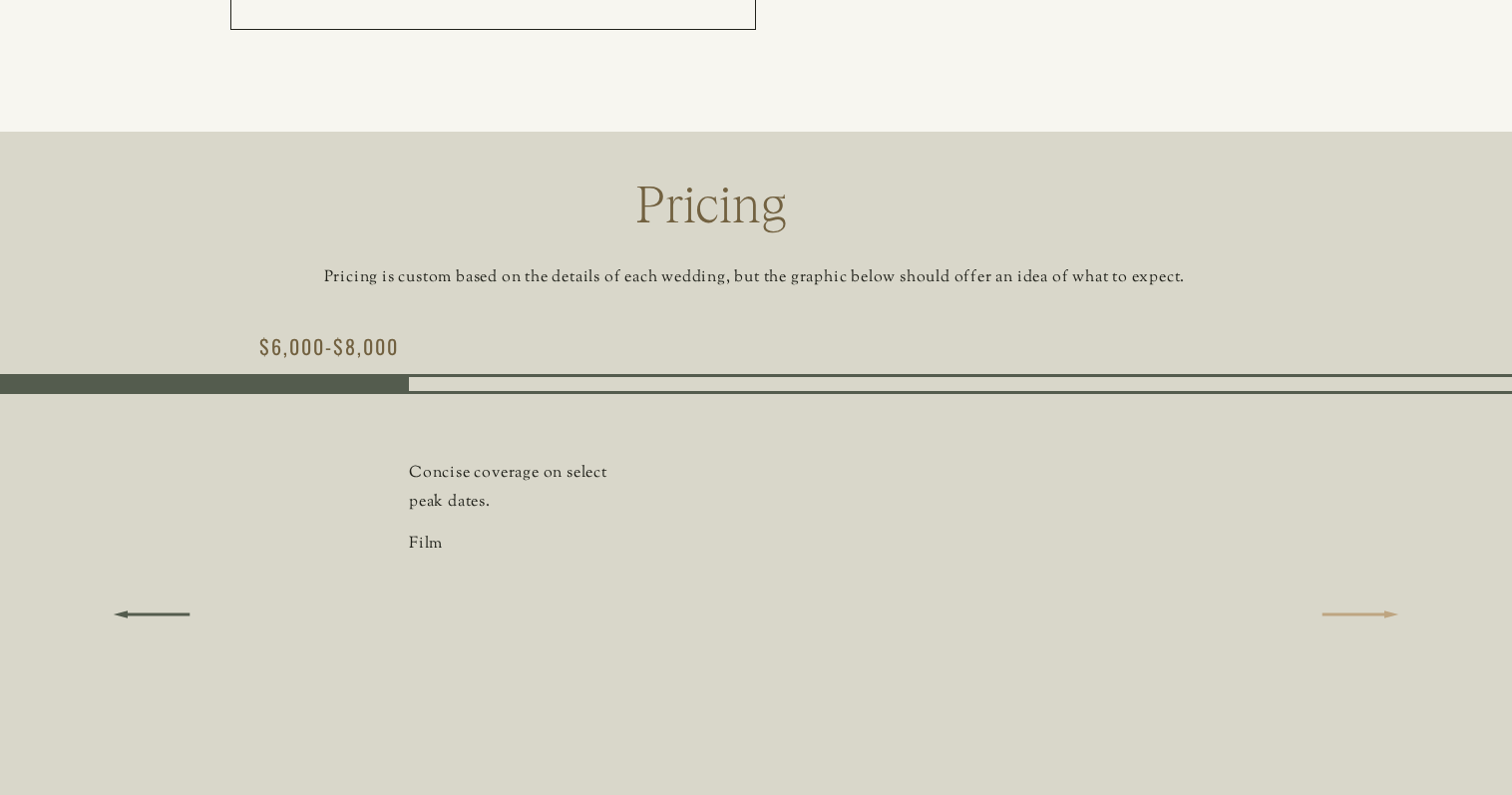 click at bounding box center (1360, 614) 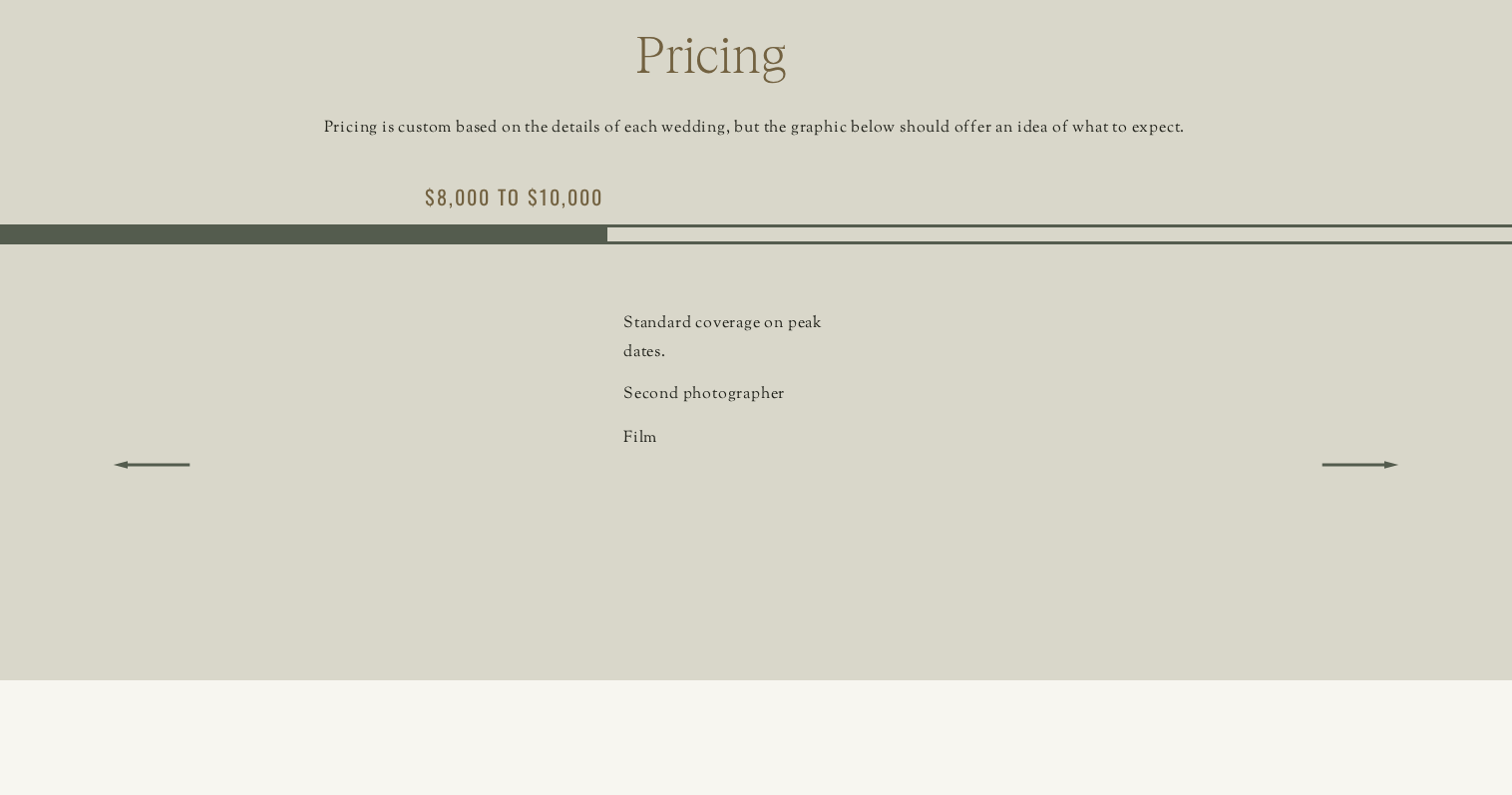 scroll, scrollTop: 9077, scrollLeft: 0, axis: vertical 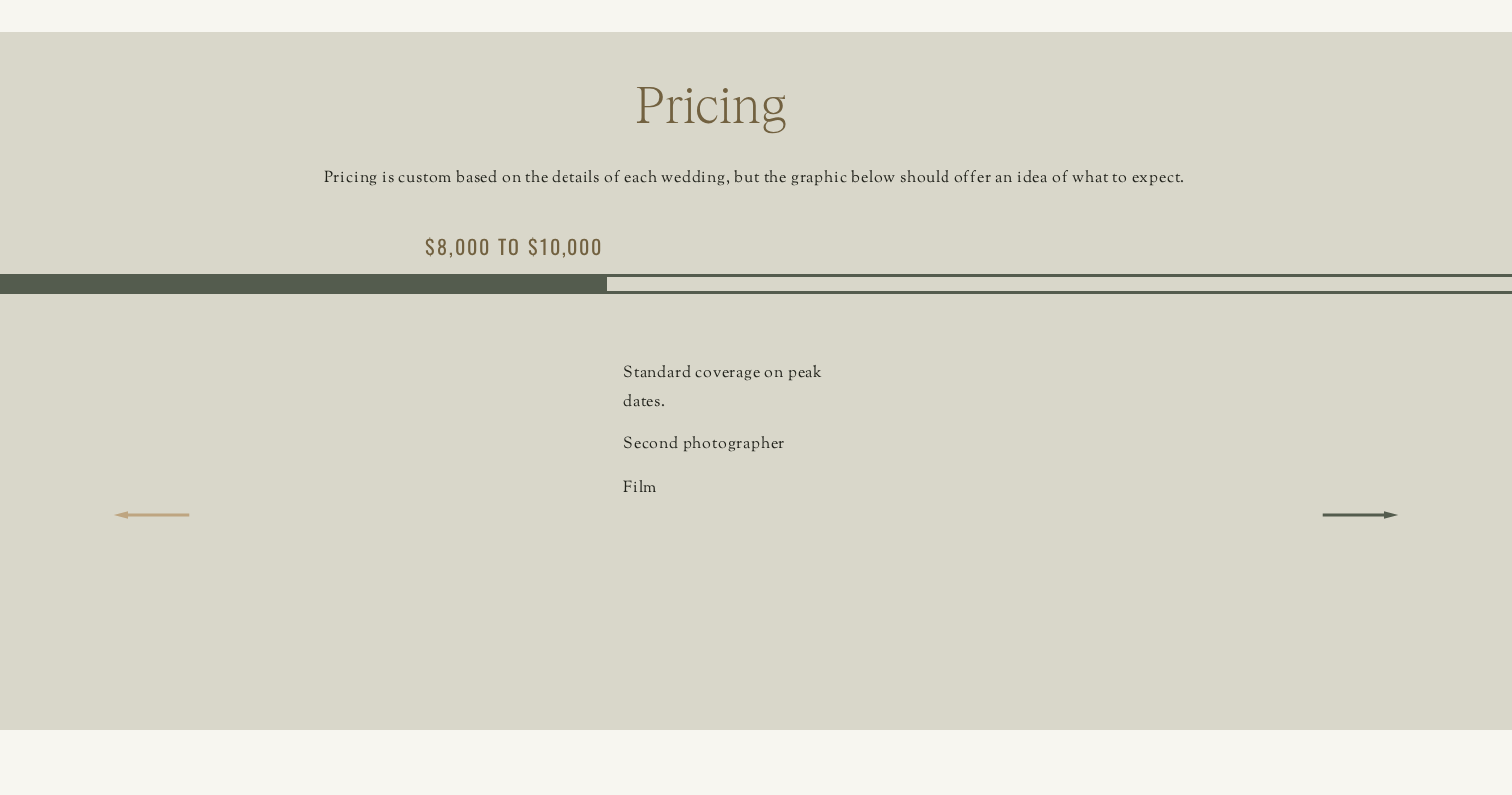 click at bounding box center [152, 515] 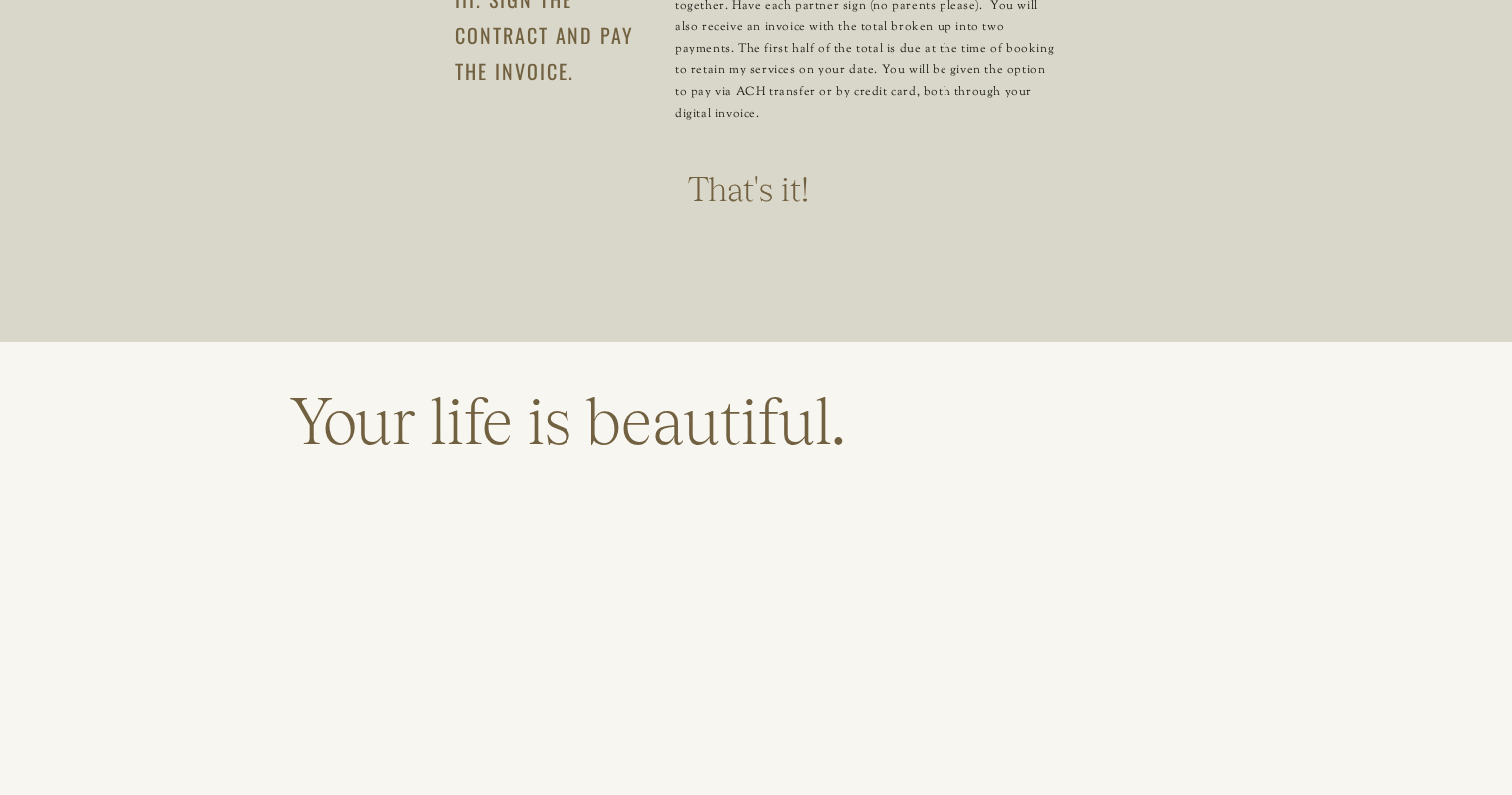 scroll, scrollTop: 14509, scrollLeft: 0, axis: vertical 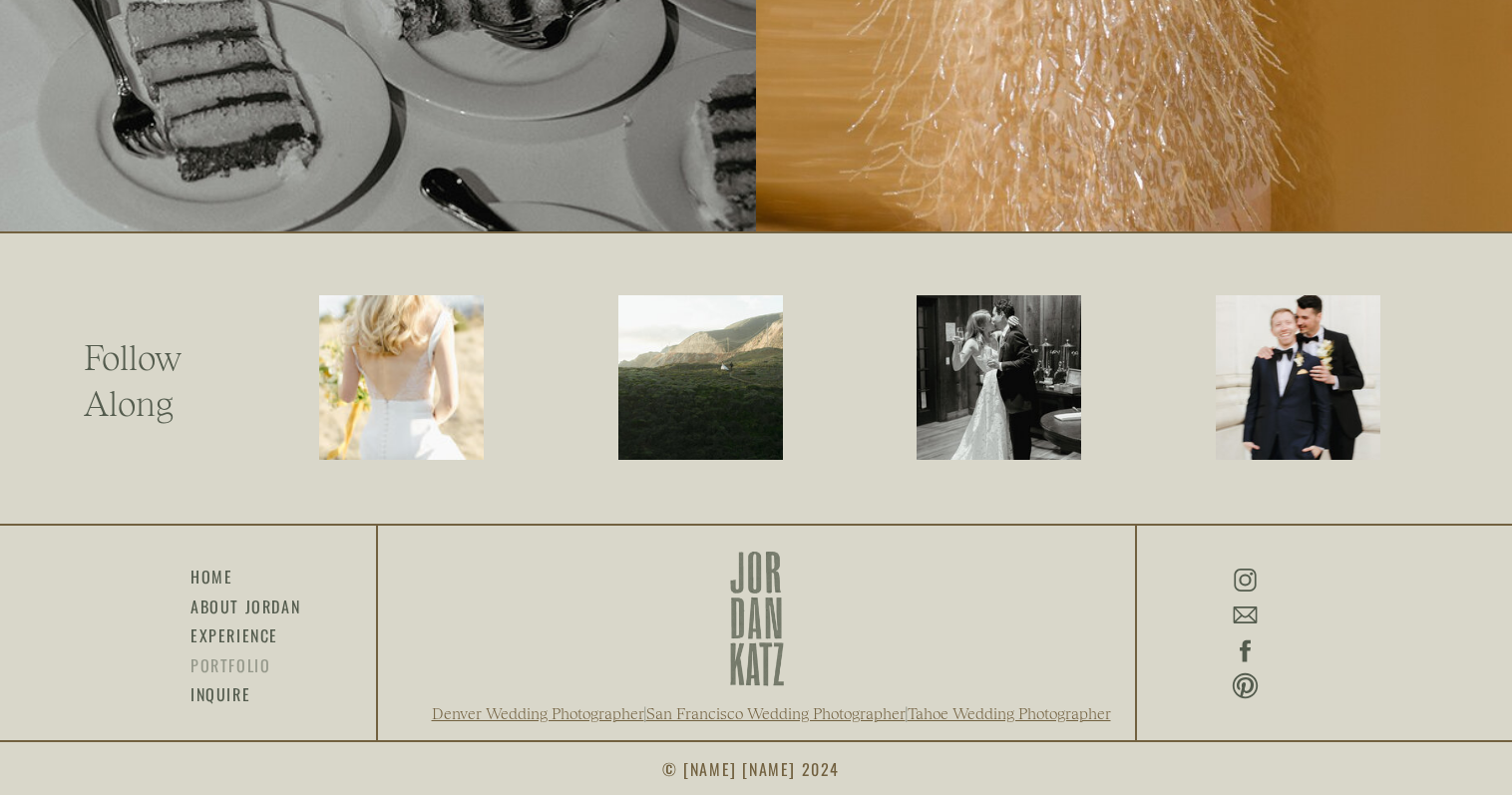 click on "portfolio" at bounding box center [229, 664] 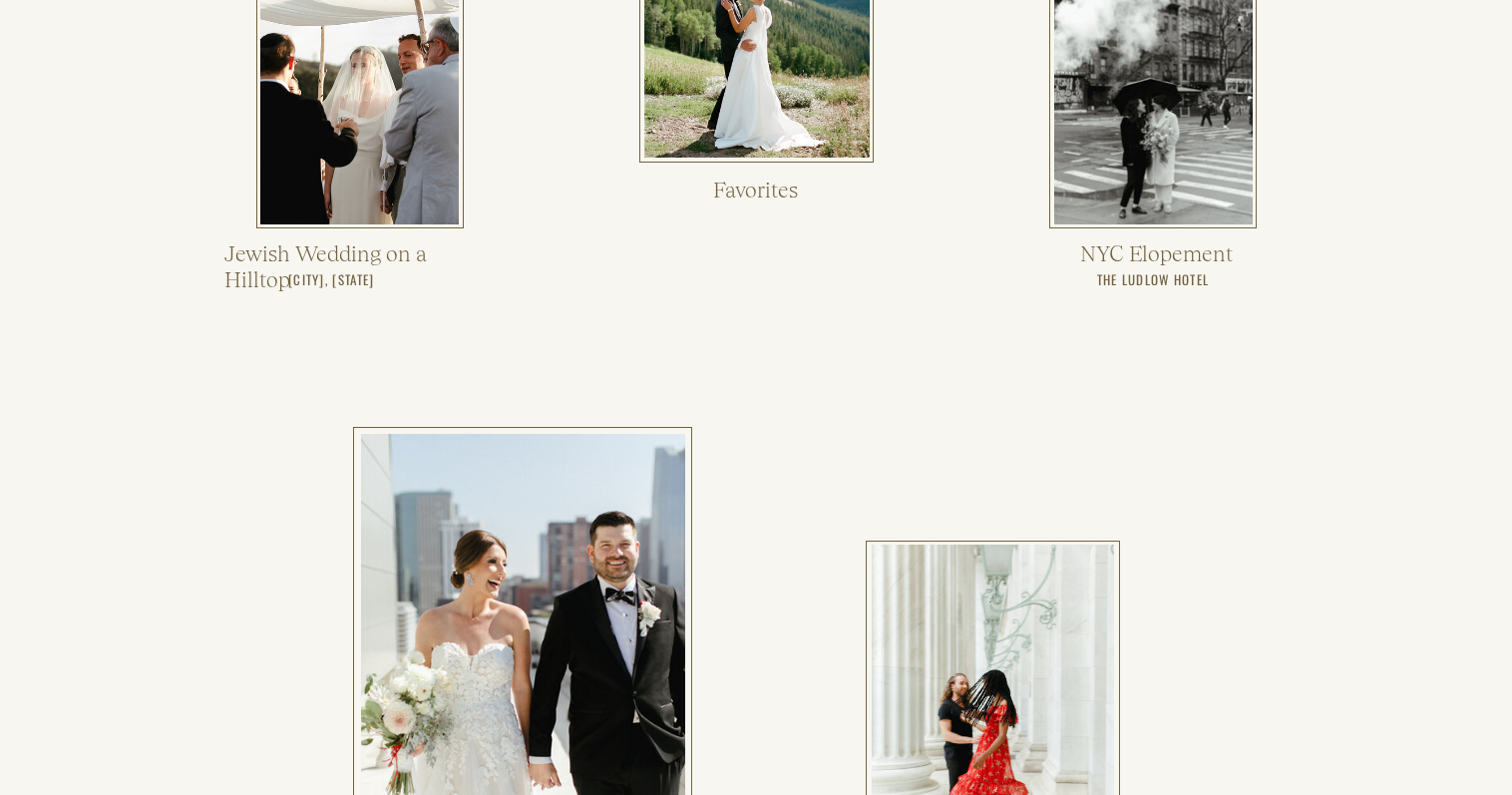 scroll, scrollTop: 1290, scrollLeft: 0, axis: vertical 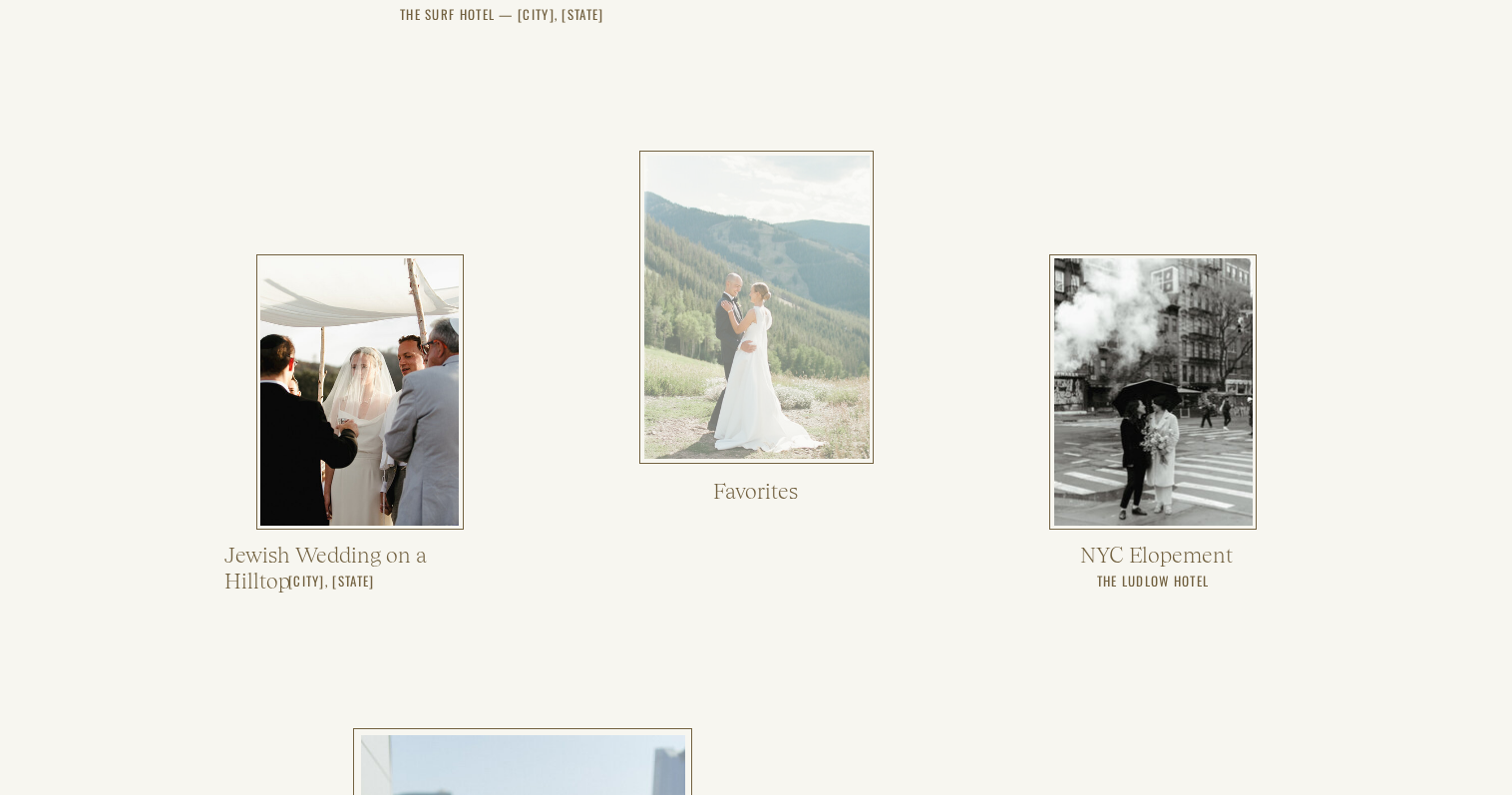 click at bounding box center (757, 307) 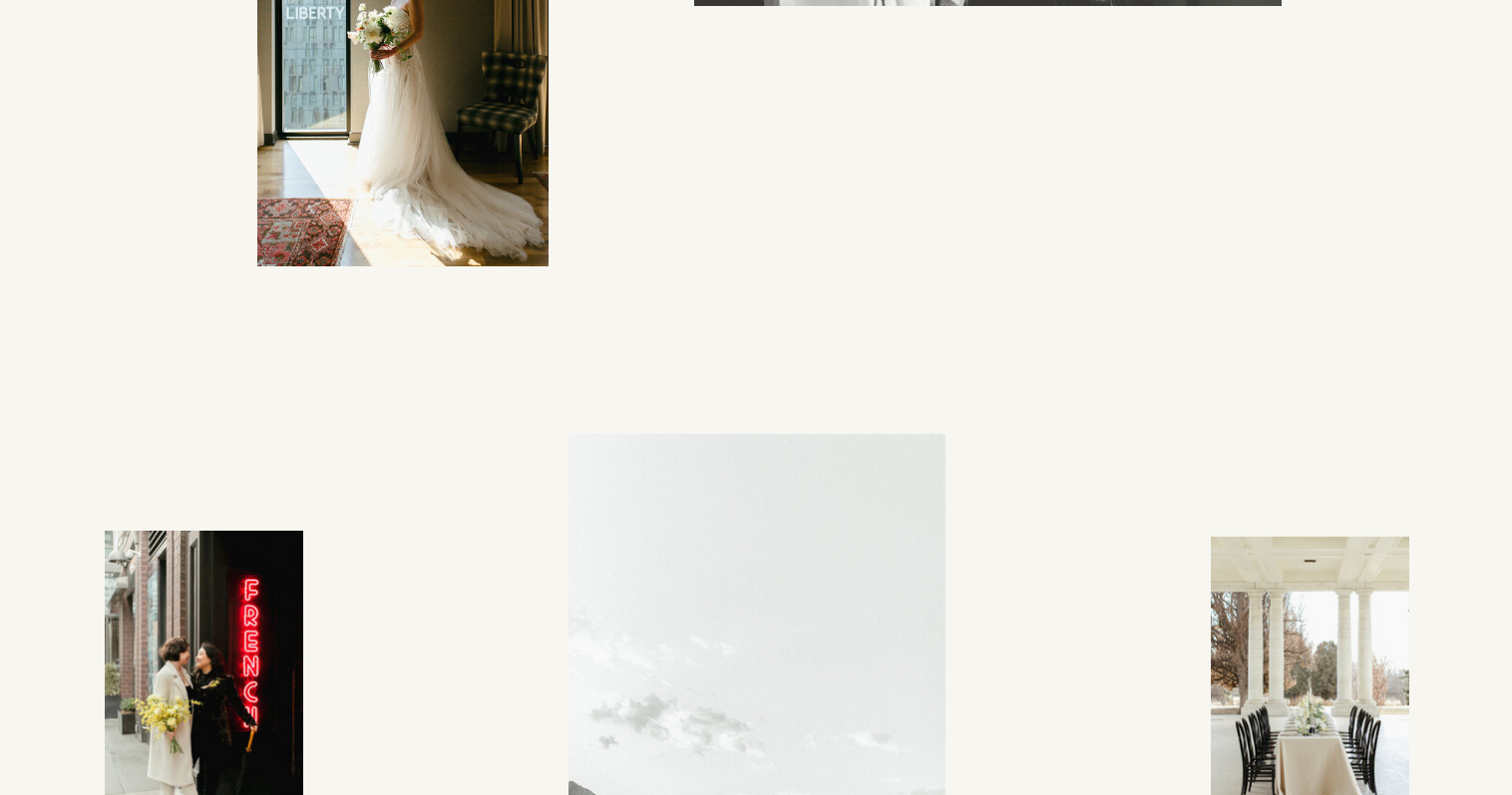 scroll, scrollTop: 10673, scrollLeft: 0, axis: vertical 